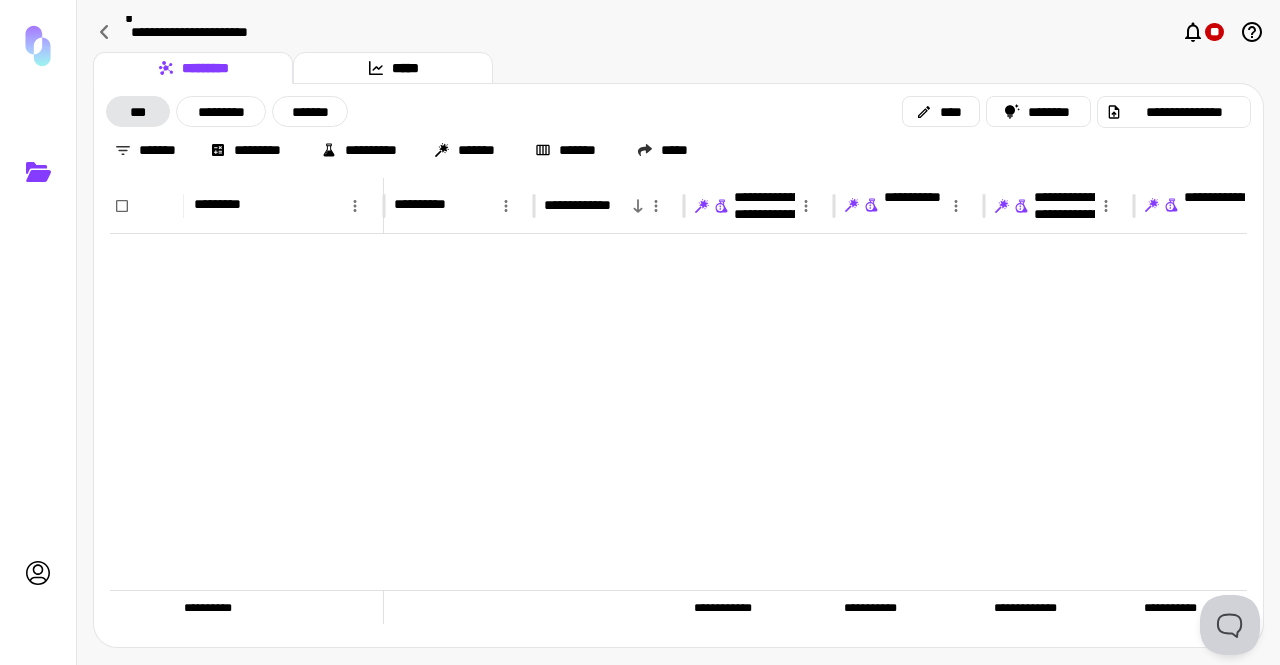 scroll, scrollTop: 0, scrollLeft: 0, axis: both 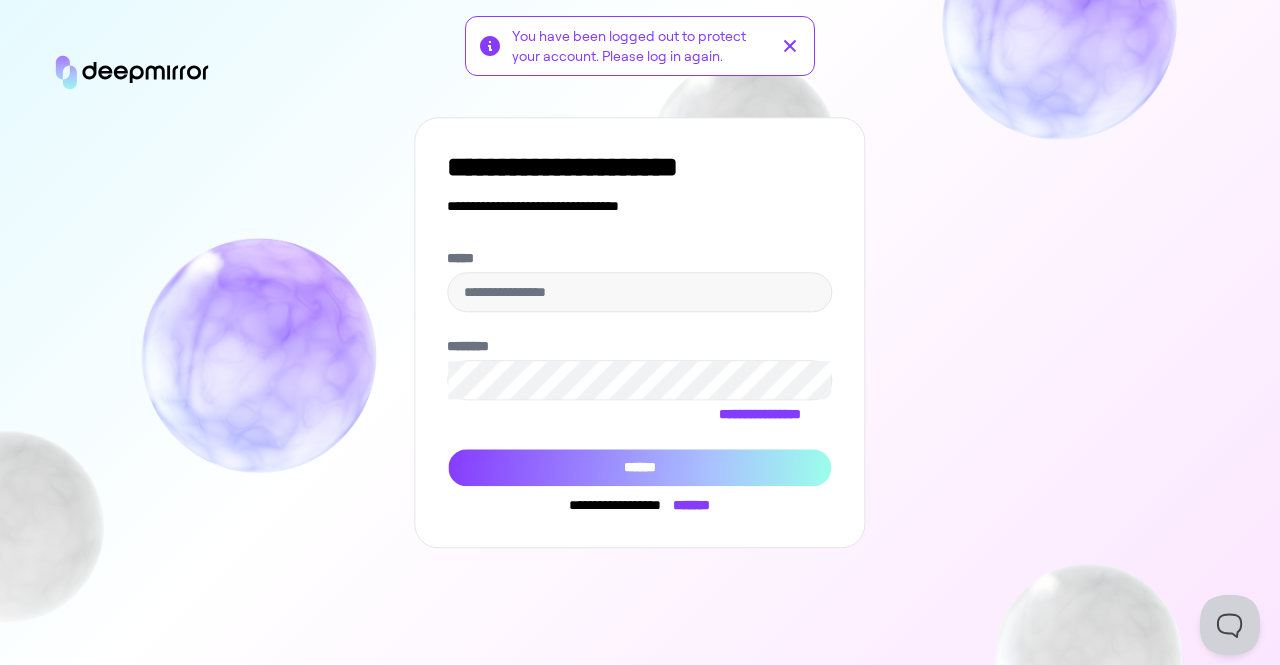 type on "**********" 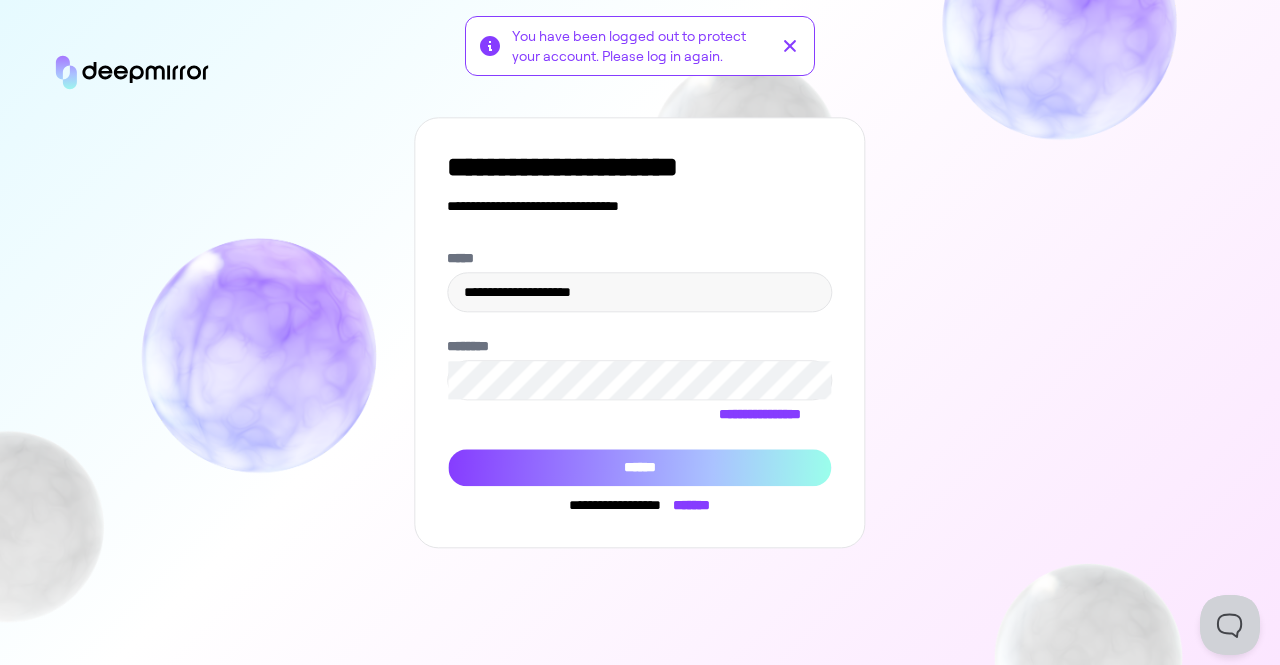 click on "******" at bounding box center (639, 467) 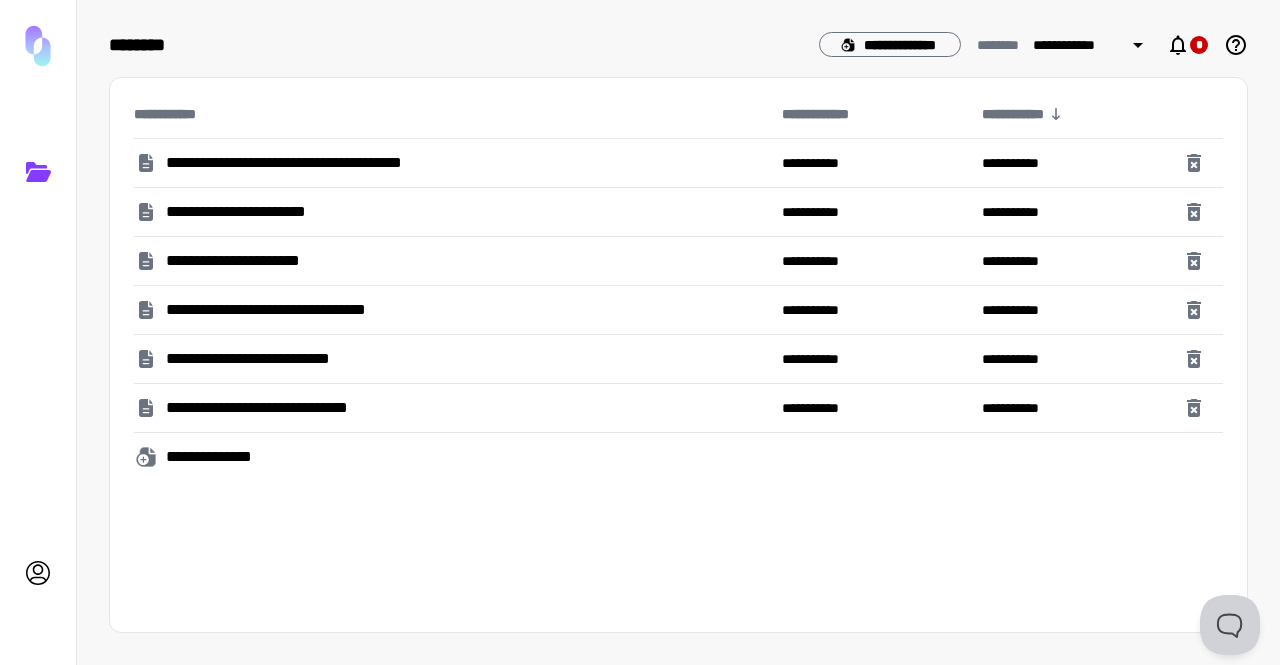 click on "**********" at bounding box center (302, 310) 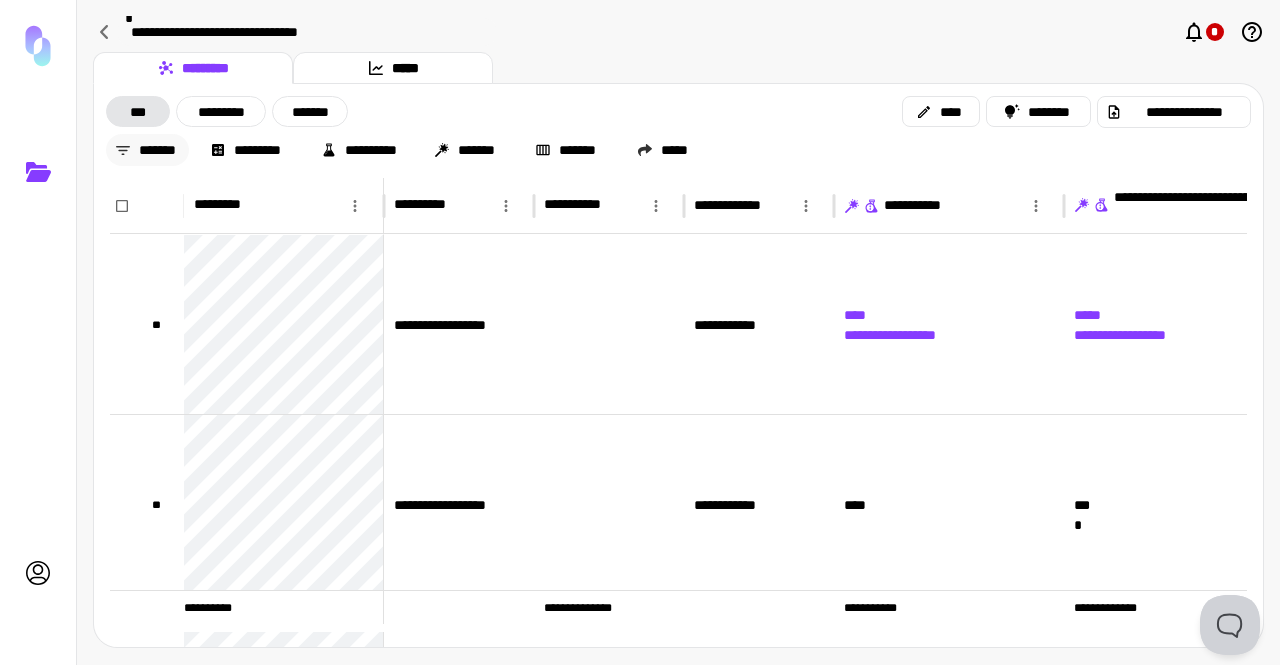 click on "*******" at bounding box center (147, 150) 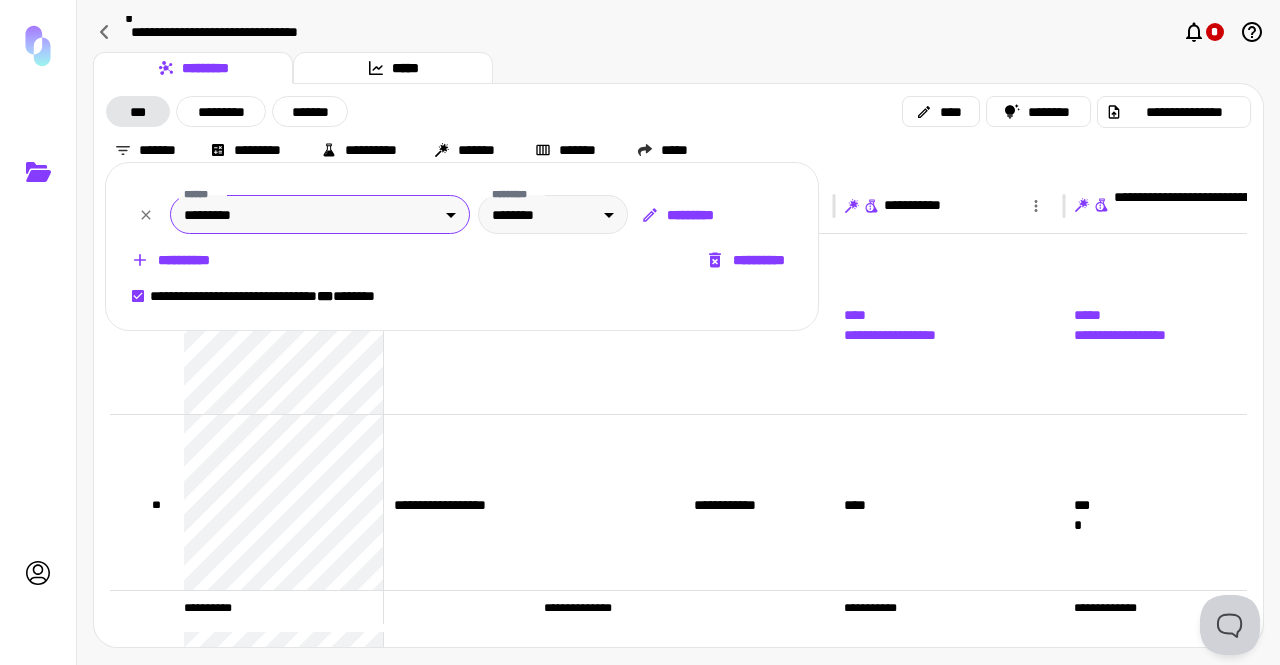 click on "**********" at bounding box center [640, 332] 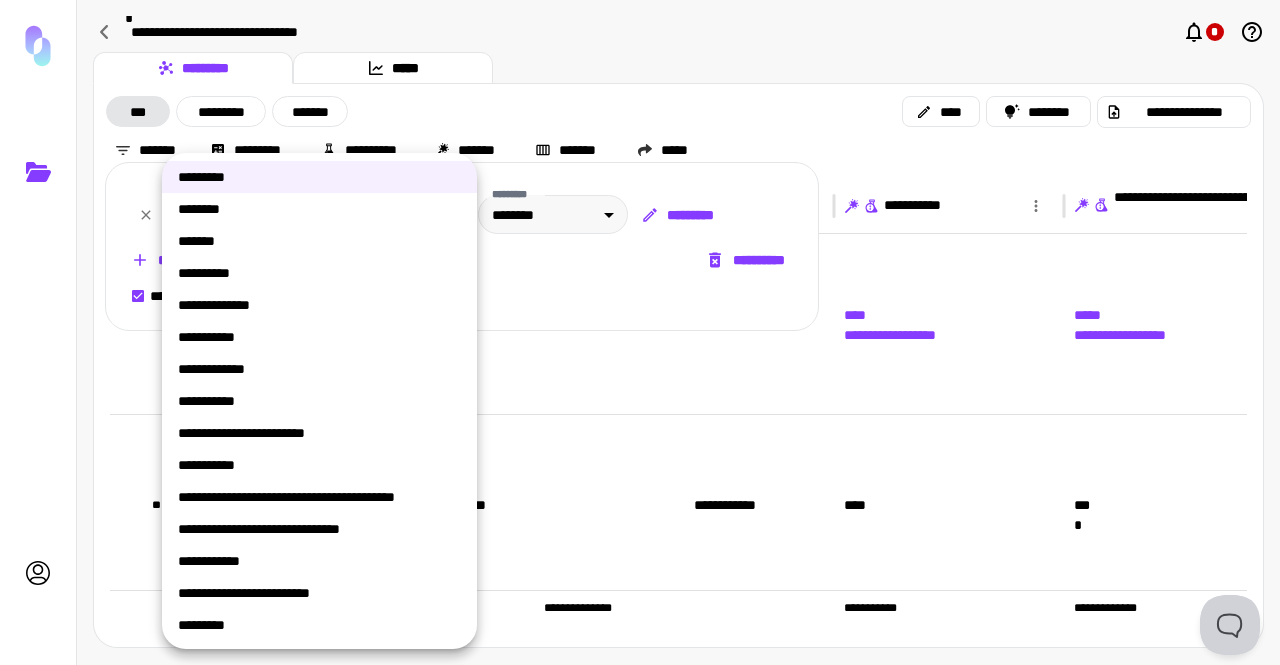 click on "**********" at bounding box center [319, 369] 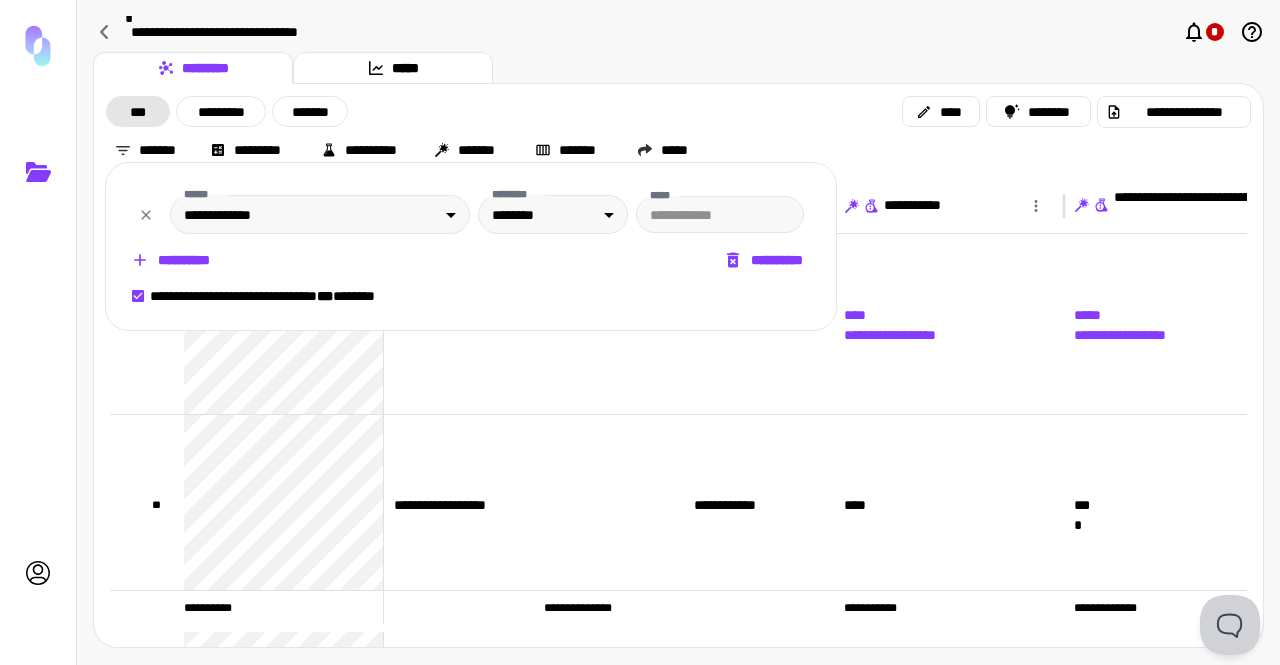 click 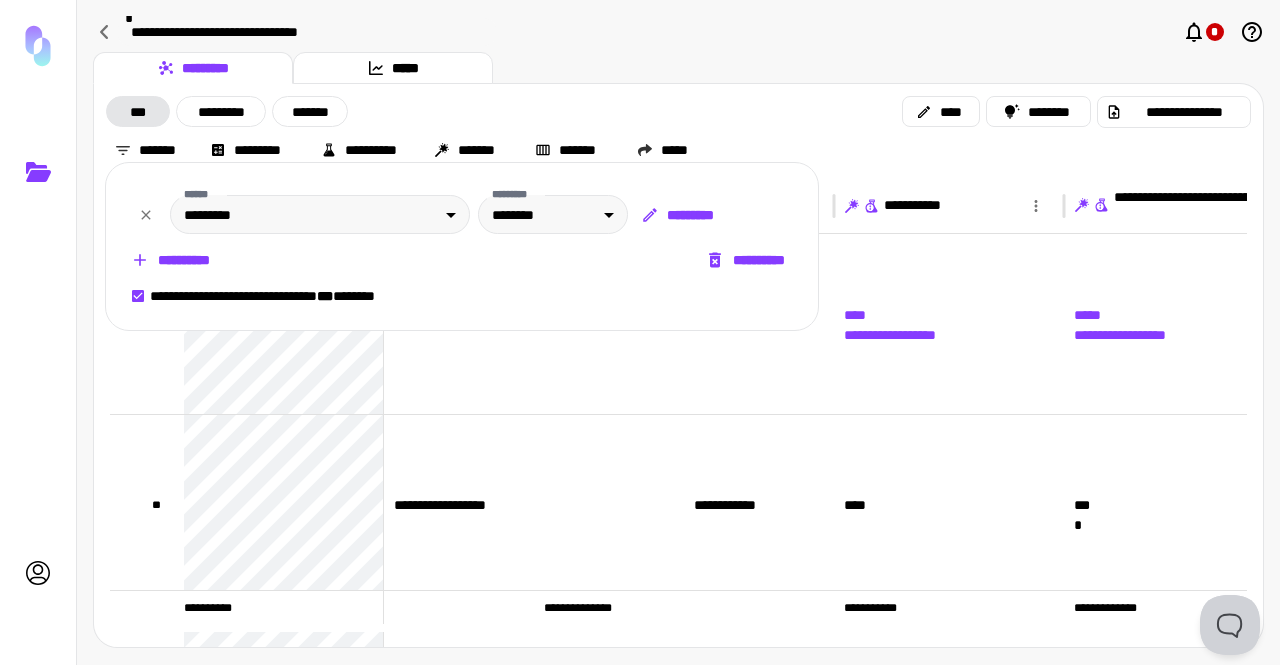 click at bounding box center [640, 332] 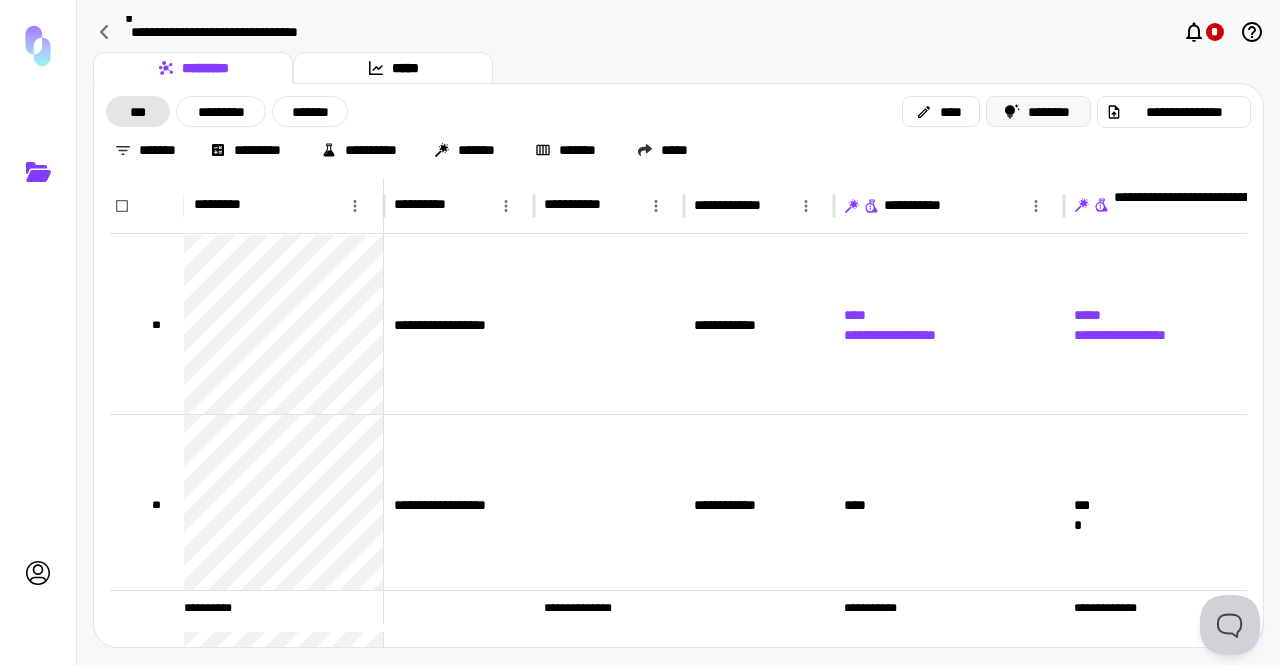 click on "********" at bounding box center (1038, 111) 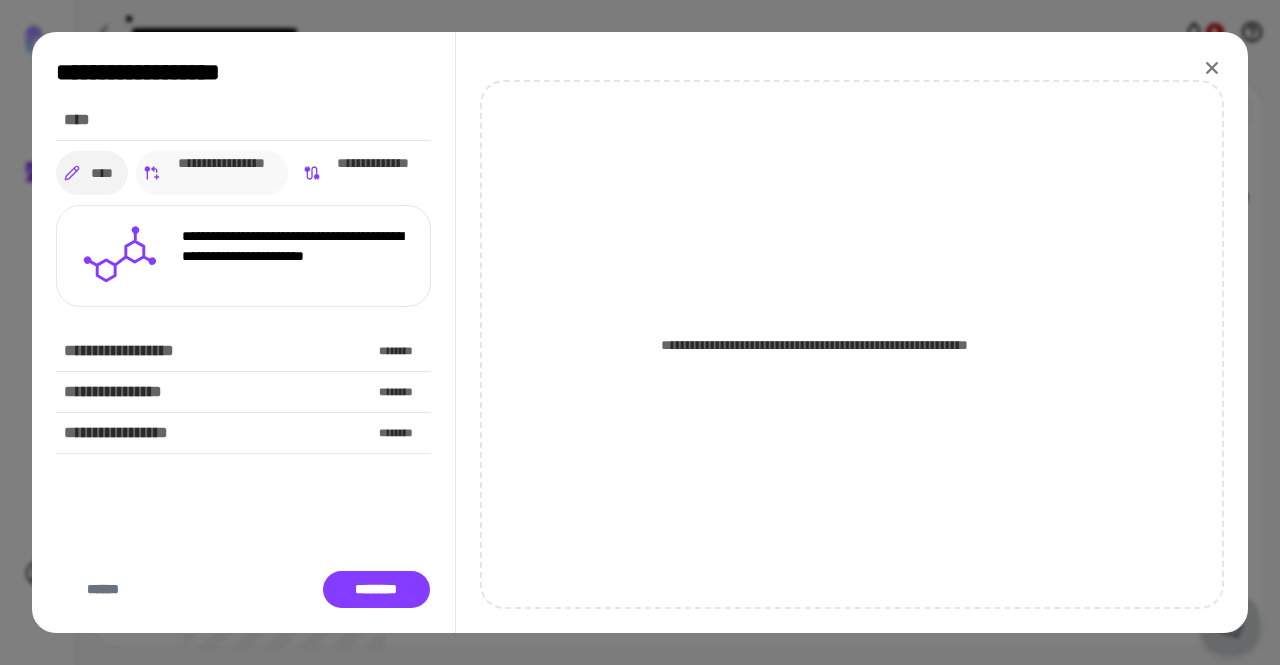 click on "**********" at bounding box center [222, 173] 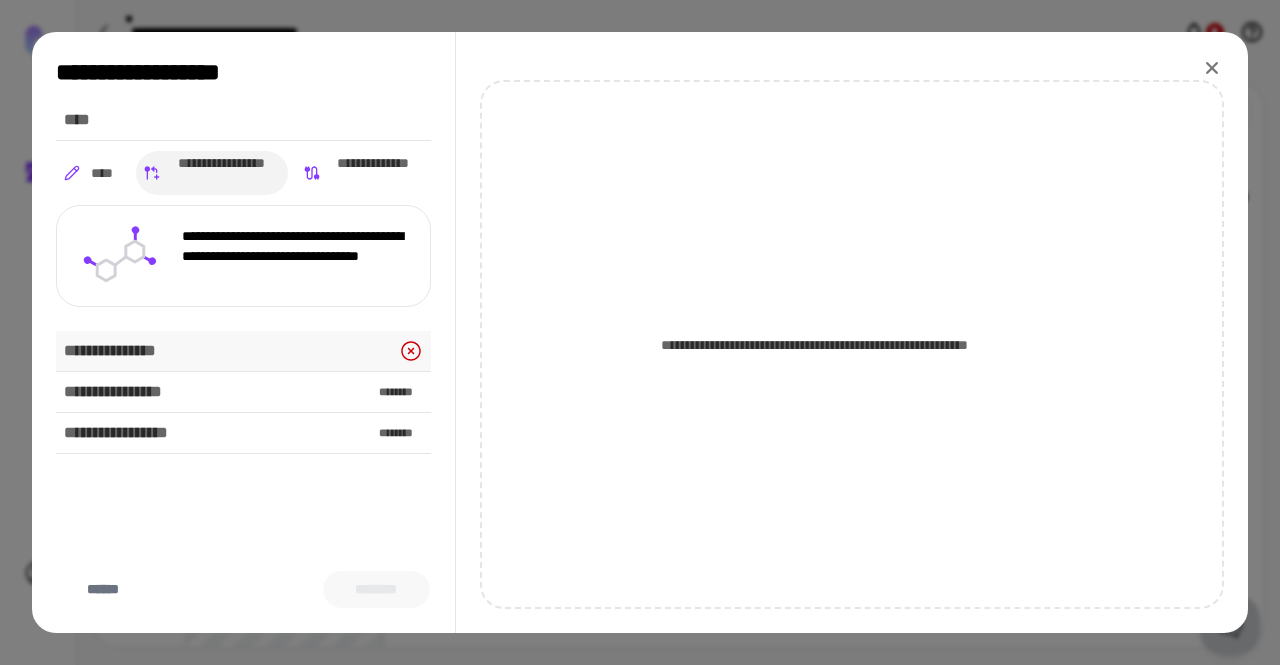 click 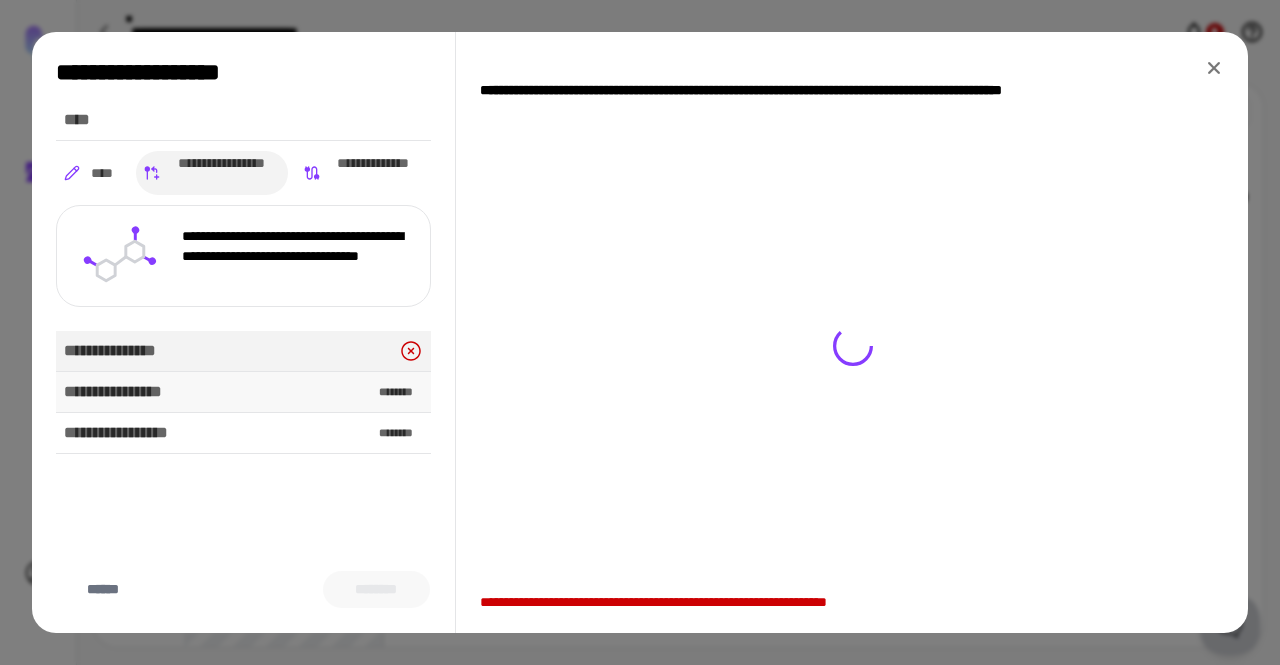 click on "**********" at bounding box center (243, 392) 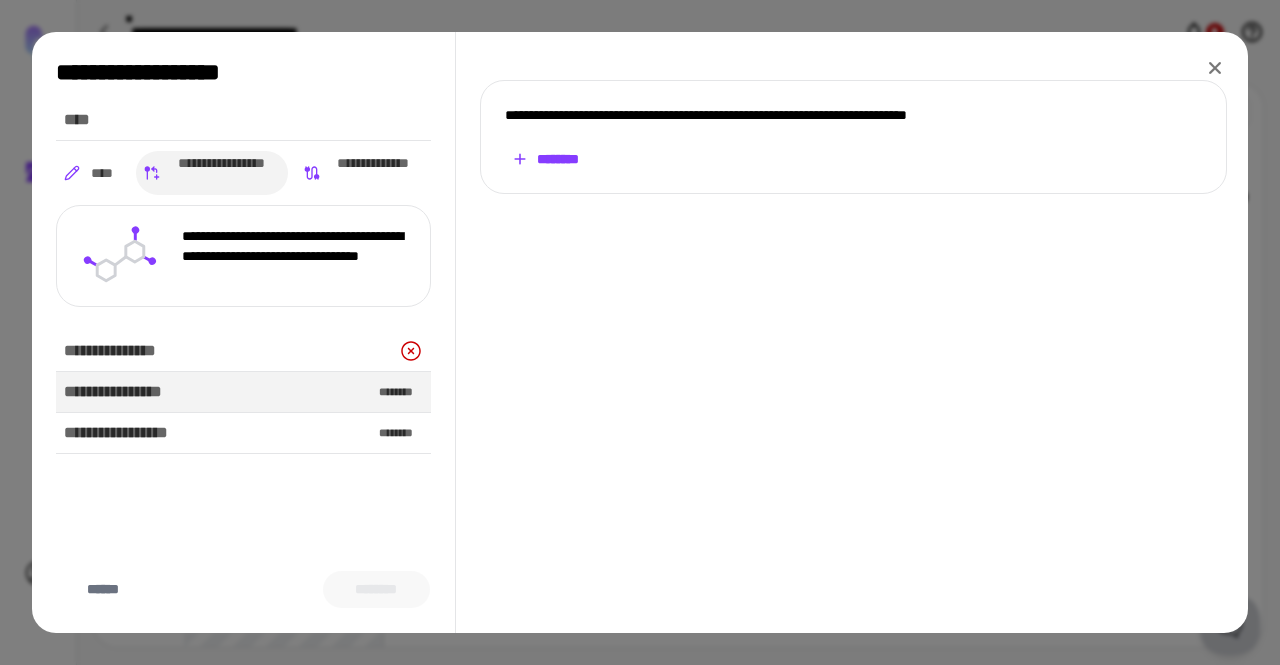 click on "********" at bounding box center [545, 159] 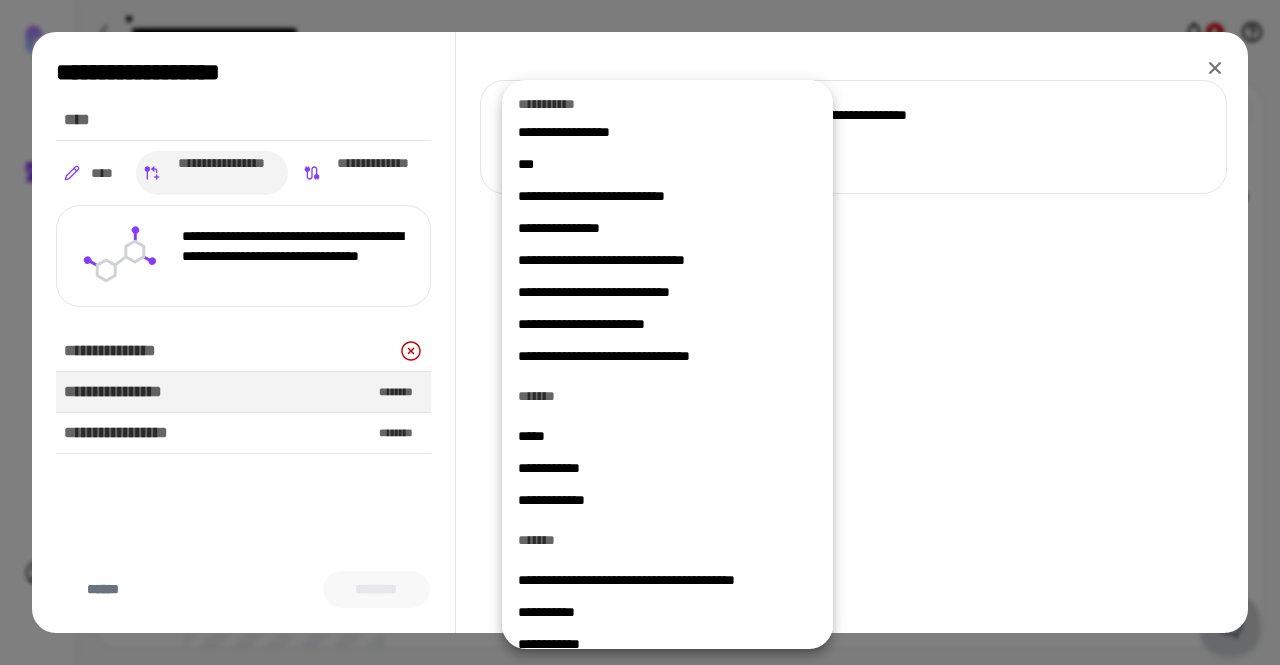 scroll, scrollTop: 0, scrollLeft: 0, axis: both 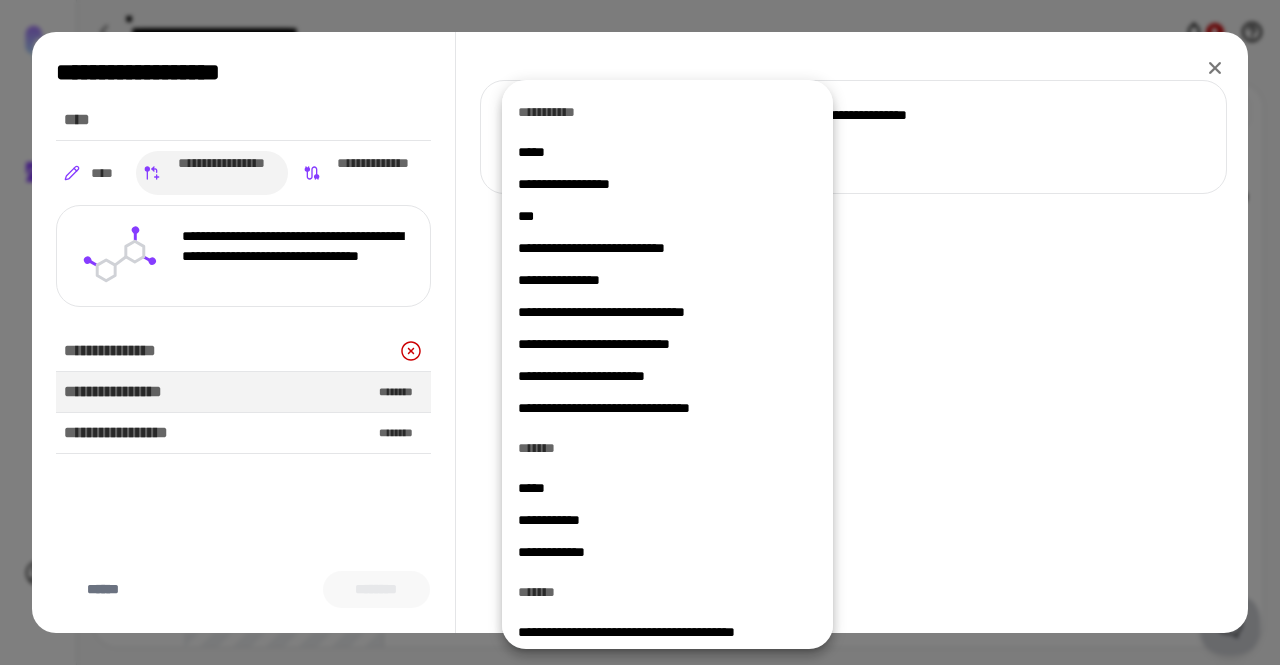 click at bounding box center (640, 332) 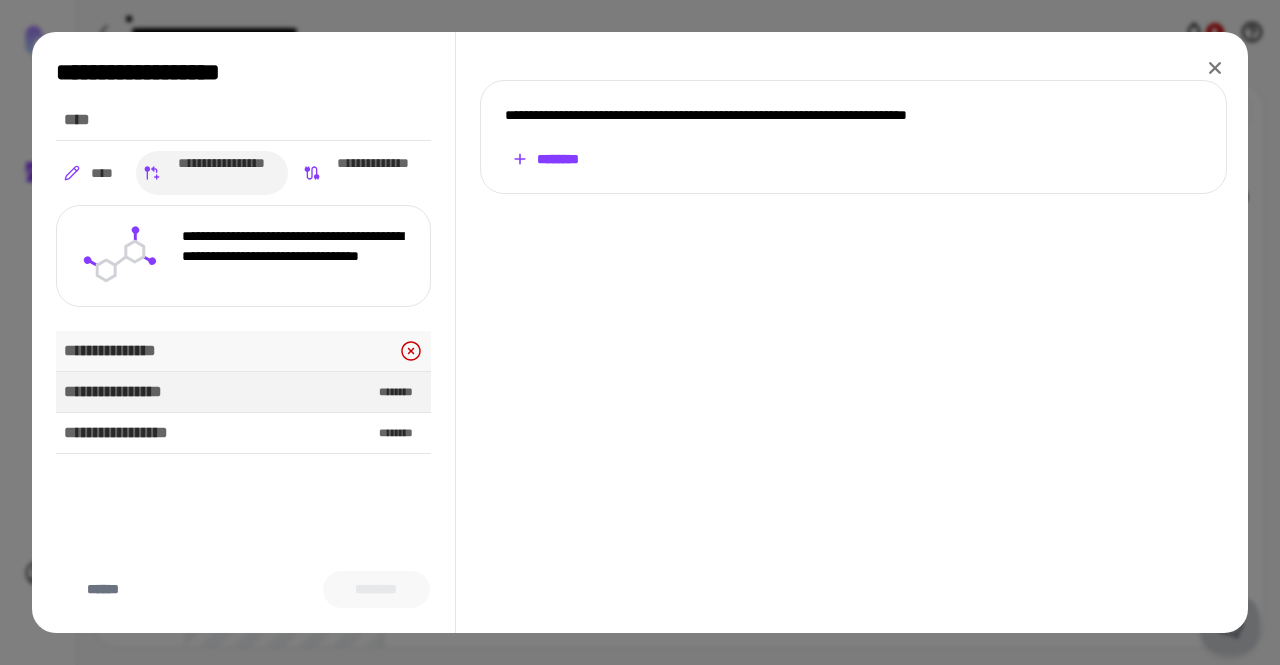 click on "**********" at bounding box center (243, 351) 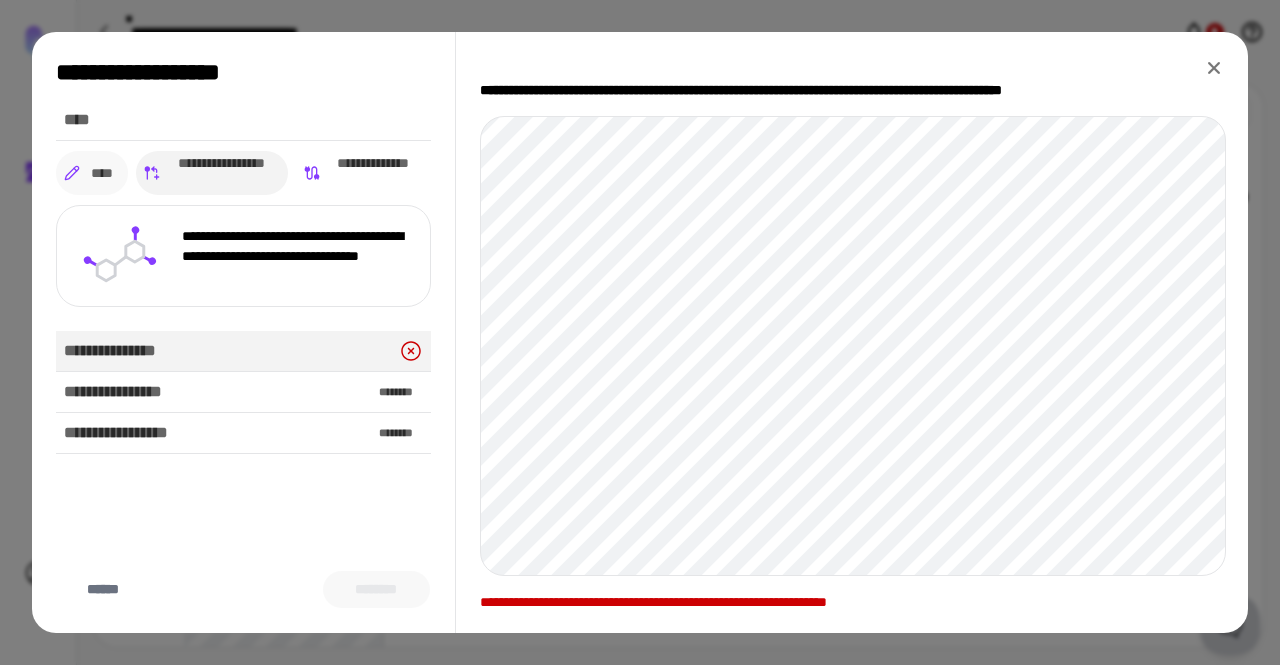 click on "****" at bounding box center (102, 173) 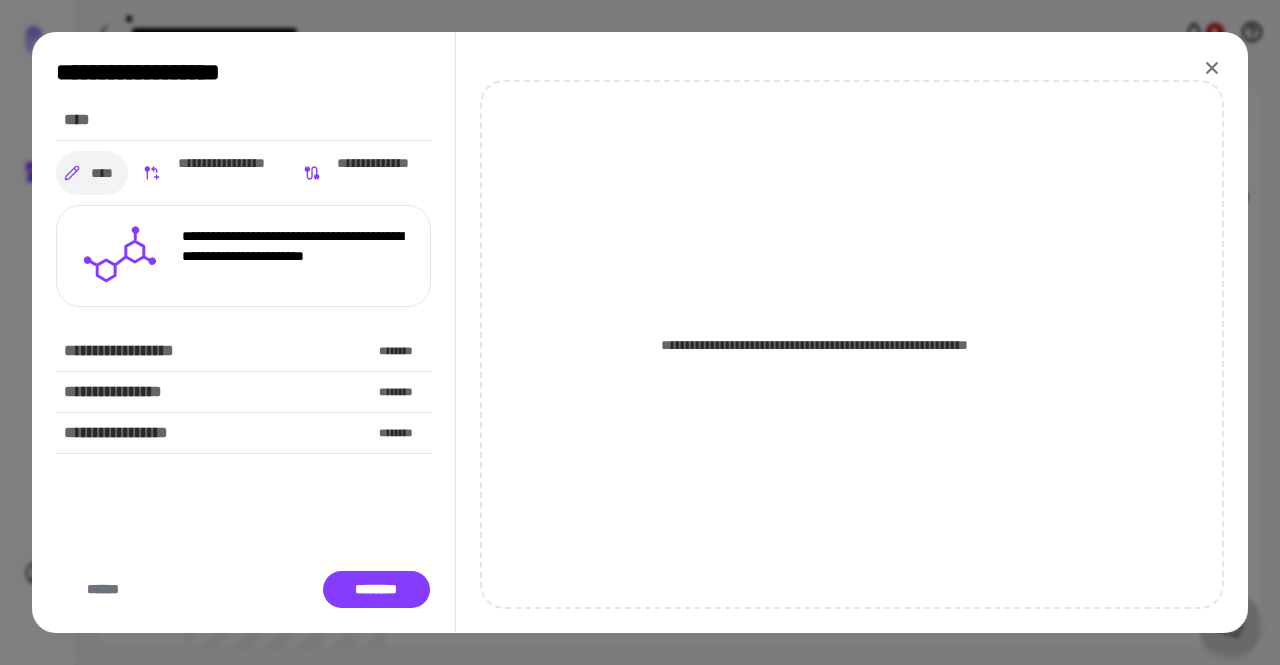 click 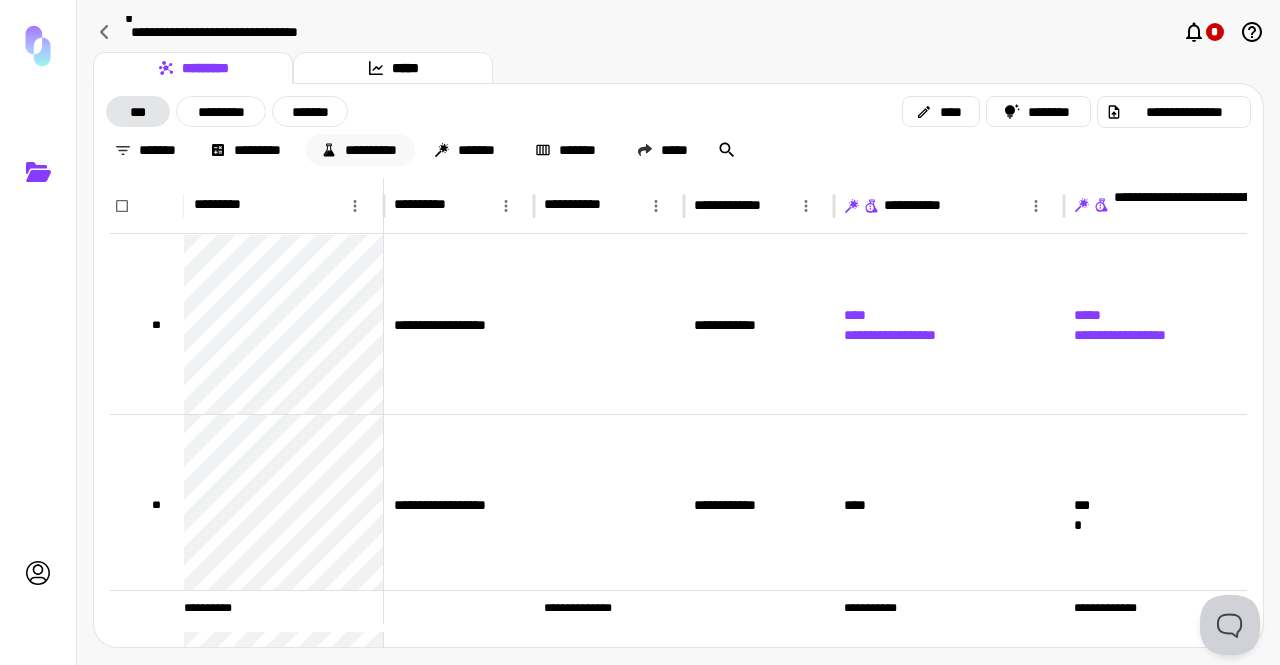 click on "**********" at bounding box center [360, 150] 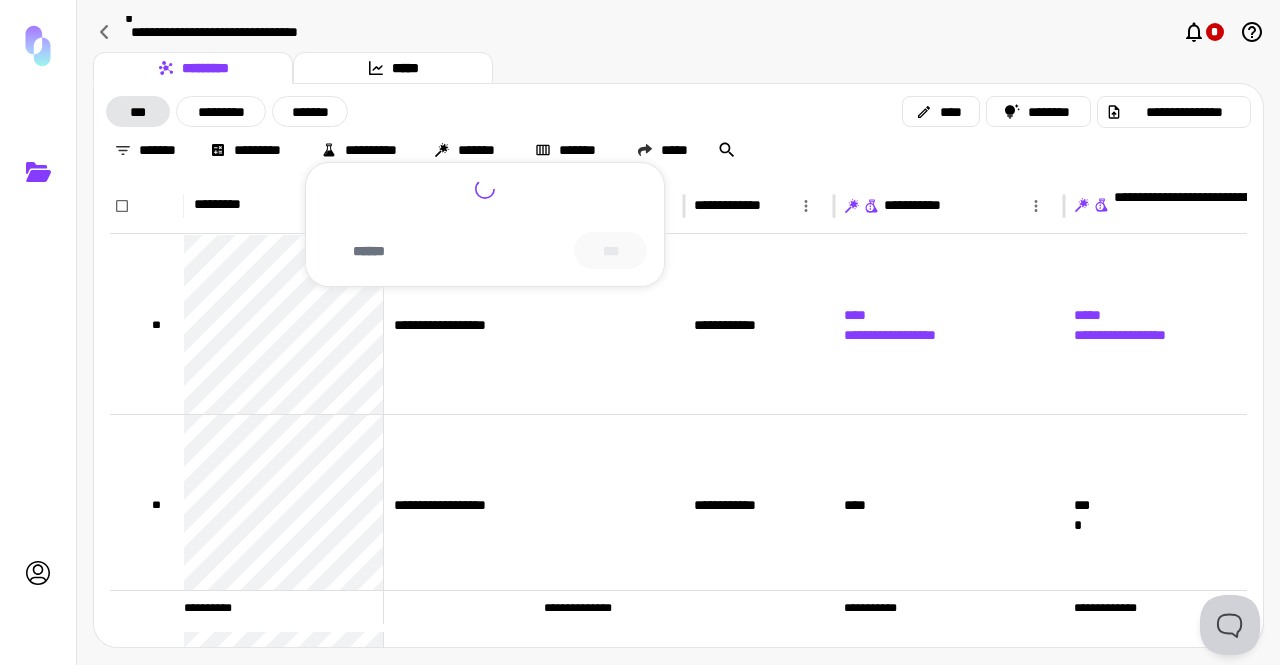 click at bounding box center [640, 332] 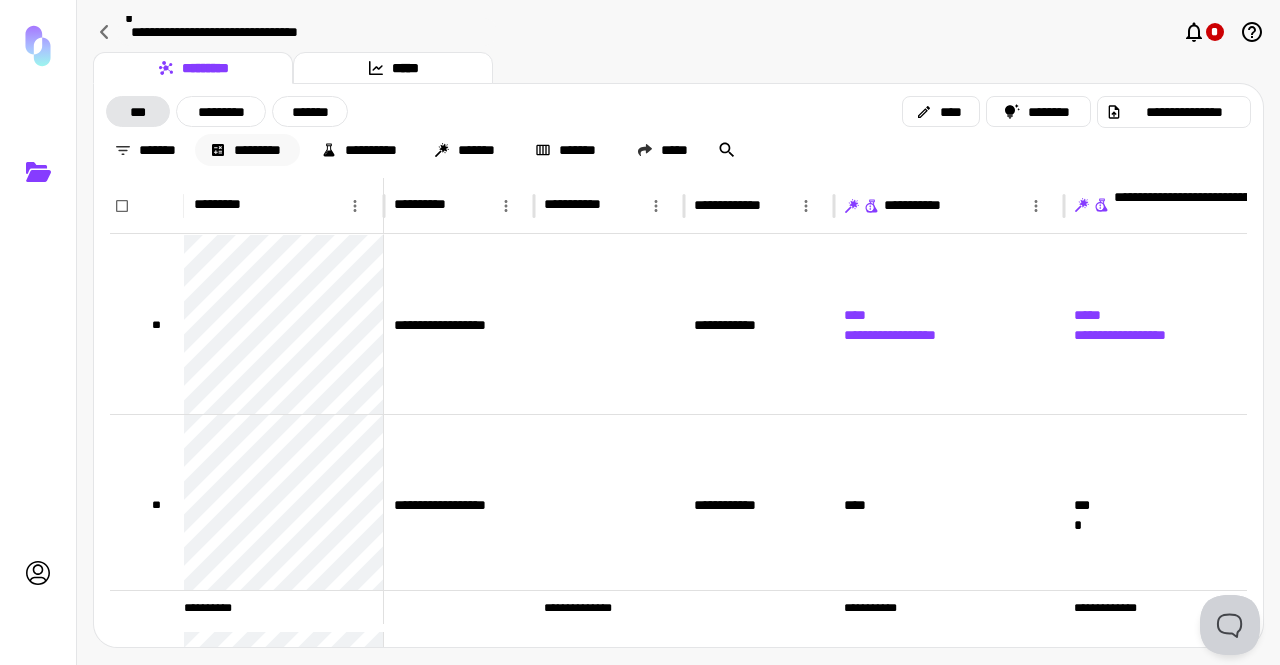 click on "*********" at bounding box center [247, 150] 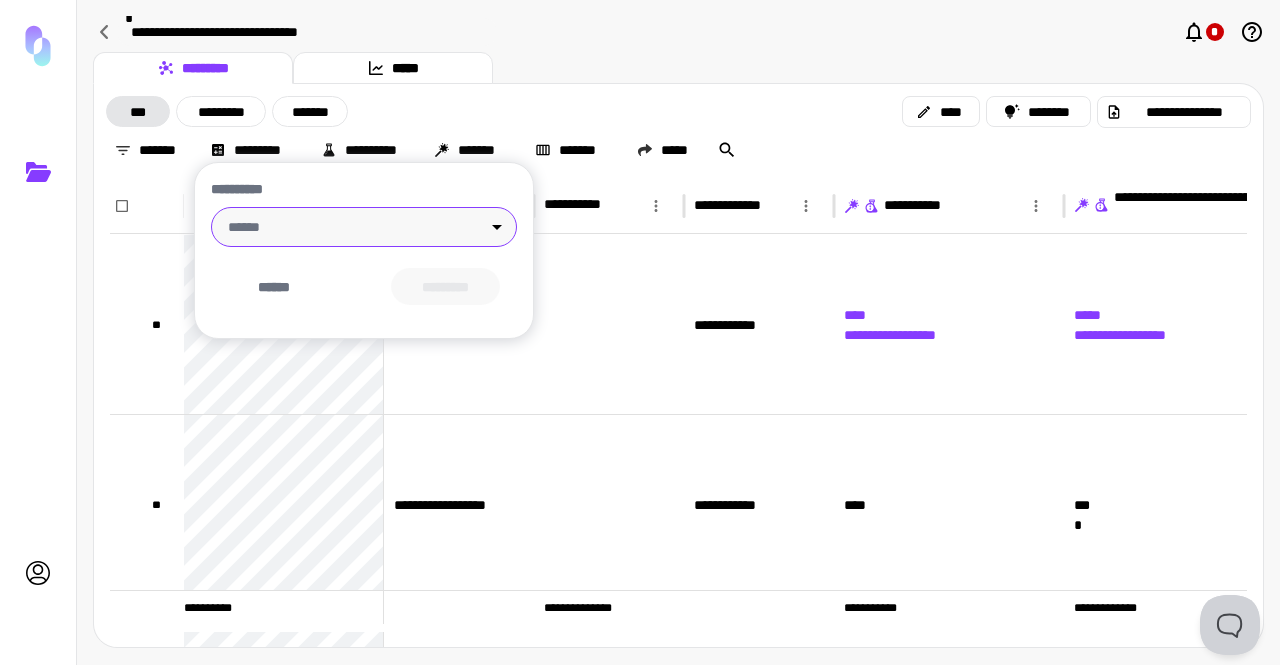 click on "**********" at bounding box center [640, 332] 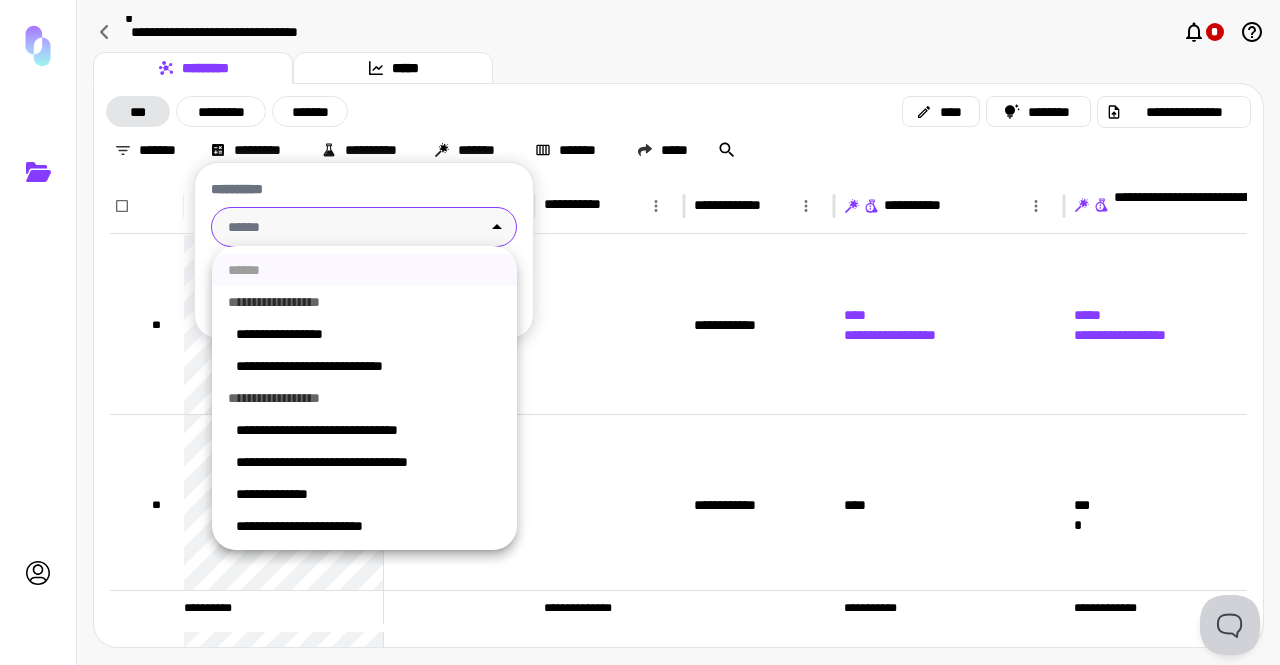 click on "**********" at bounding box center (364, 494) 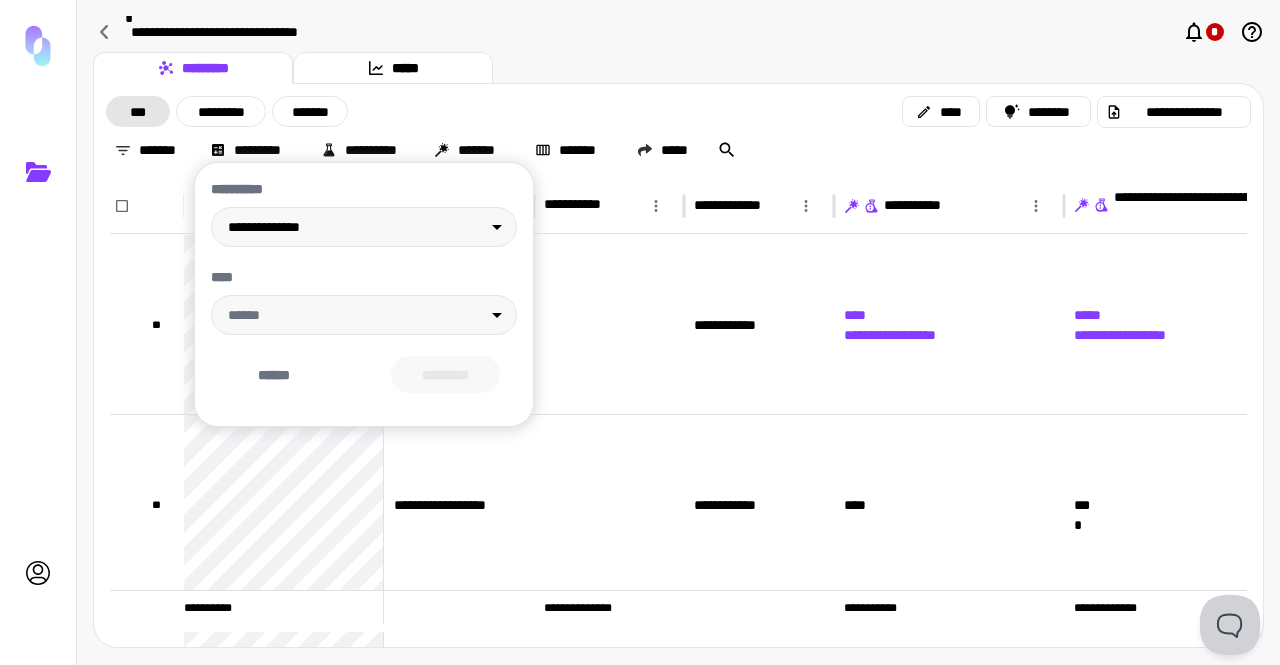 drag, startPoint x: 431, startPoint y: 525, endPoint x: 422, endPoint y: 395, distance: 130.31117 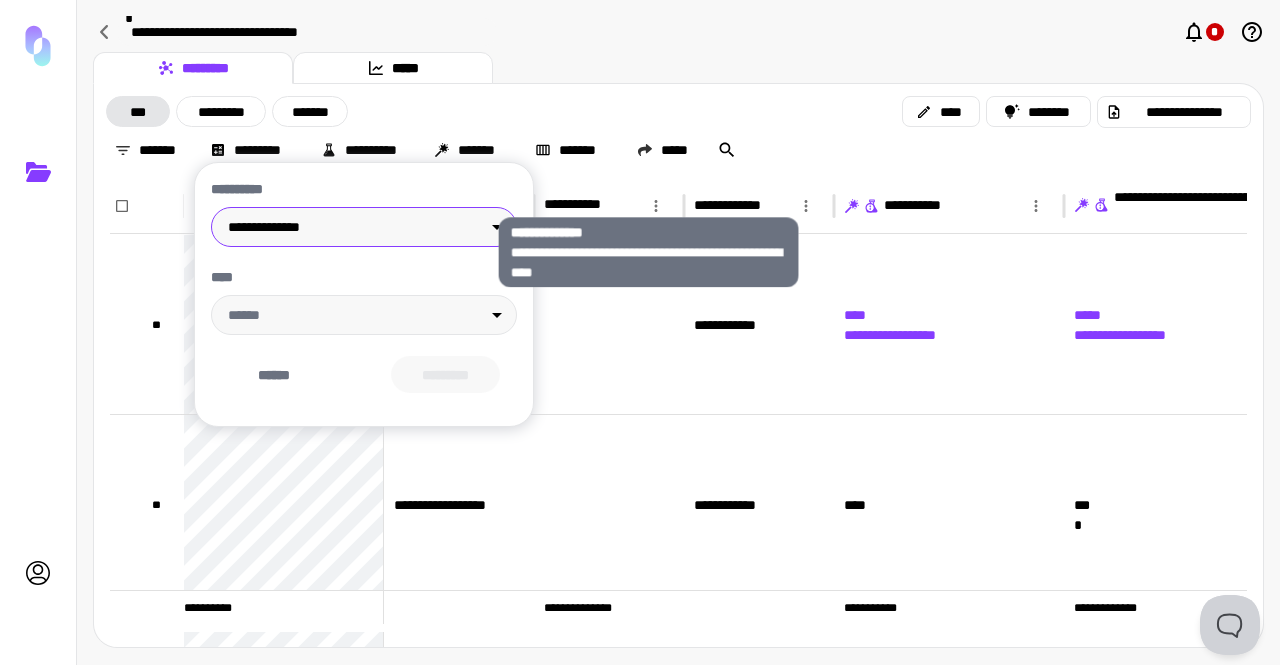 click on "**********" at bounding box center (640, 332) 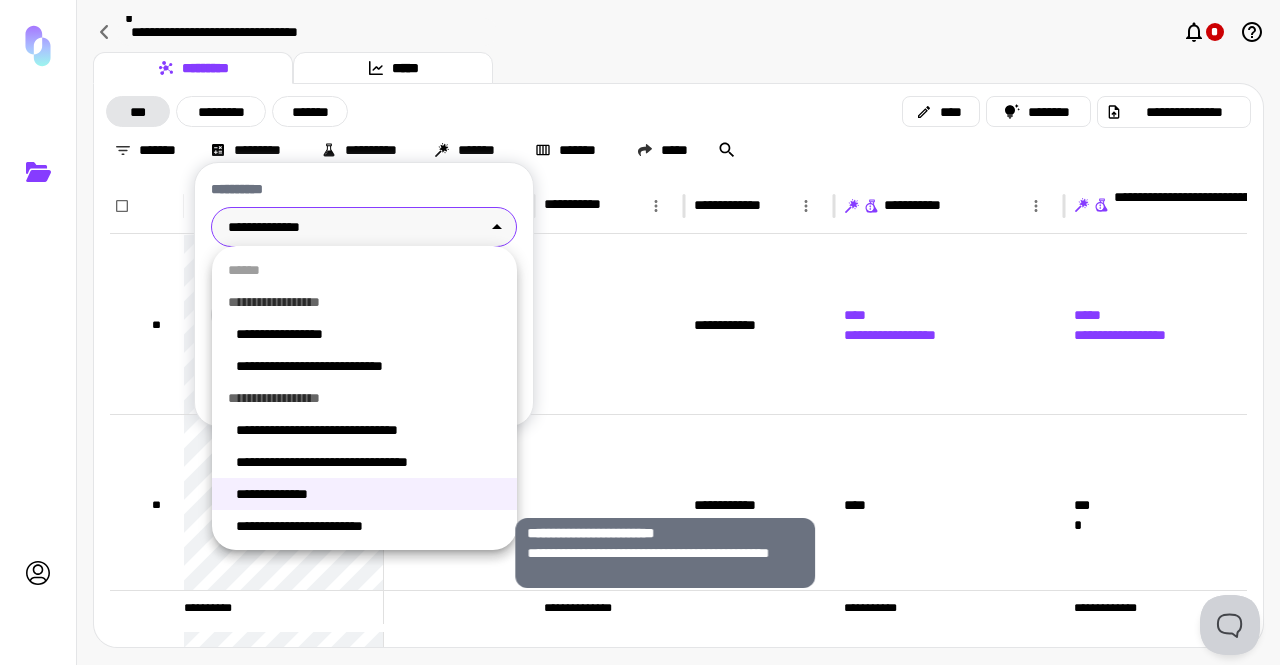 click on "**********" at bounding box center [368, 526] 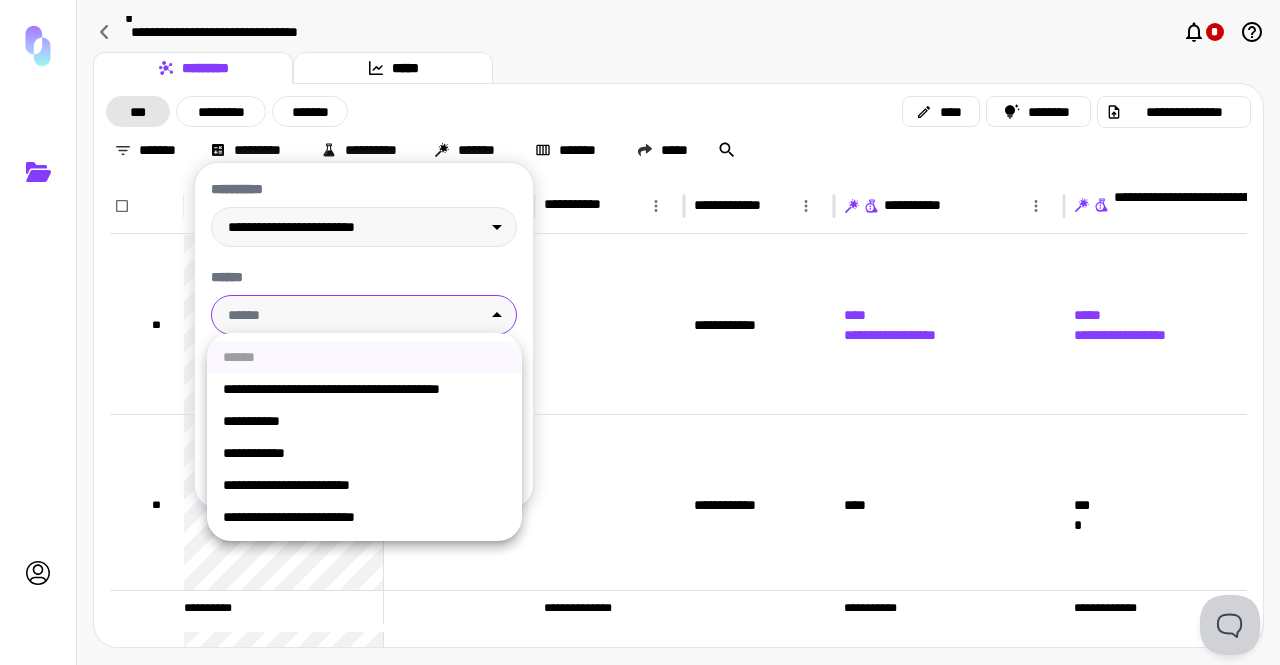 click on "**********" at bounding box center [640, 332] 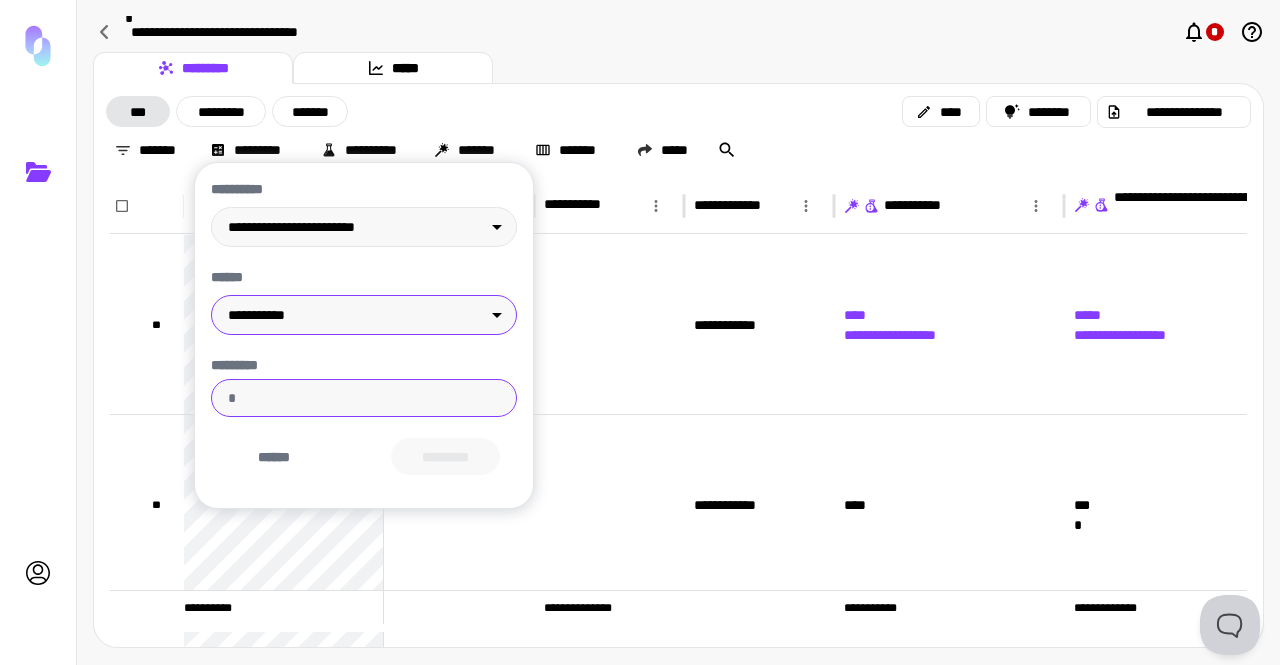 click on "*********" at bounding box center (364, 398) 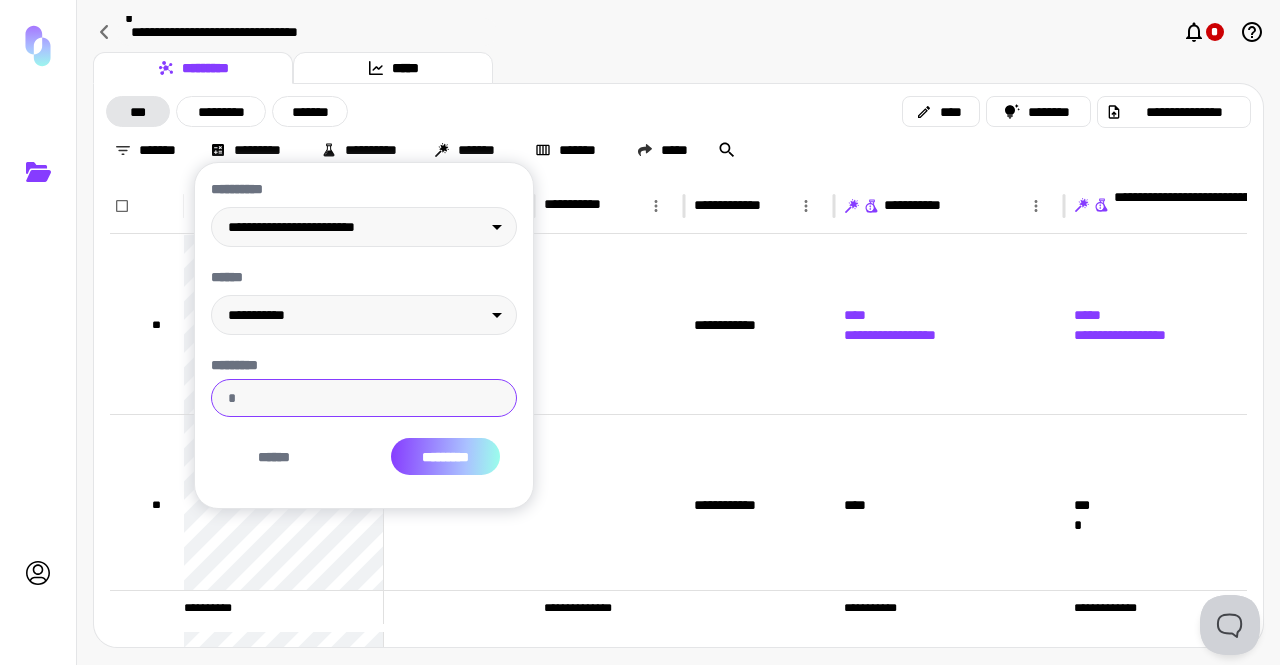 type on "***" 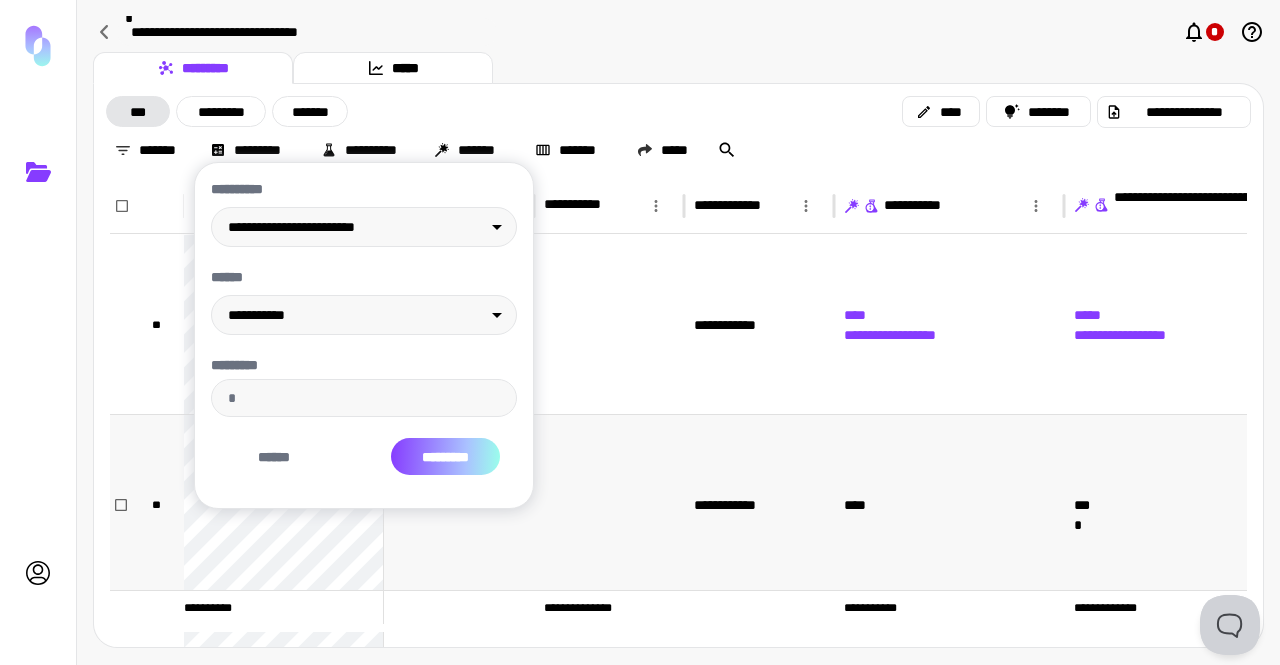 click on "*********" at bounding box center [445, 456] 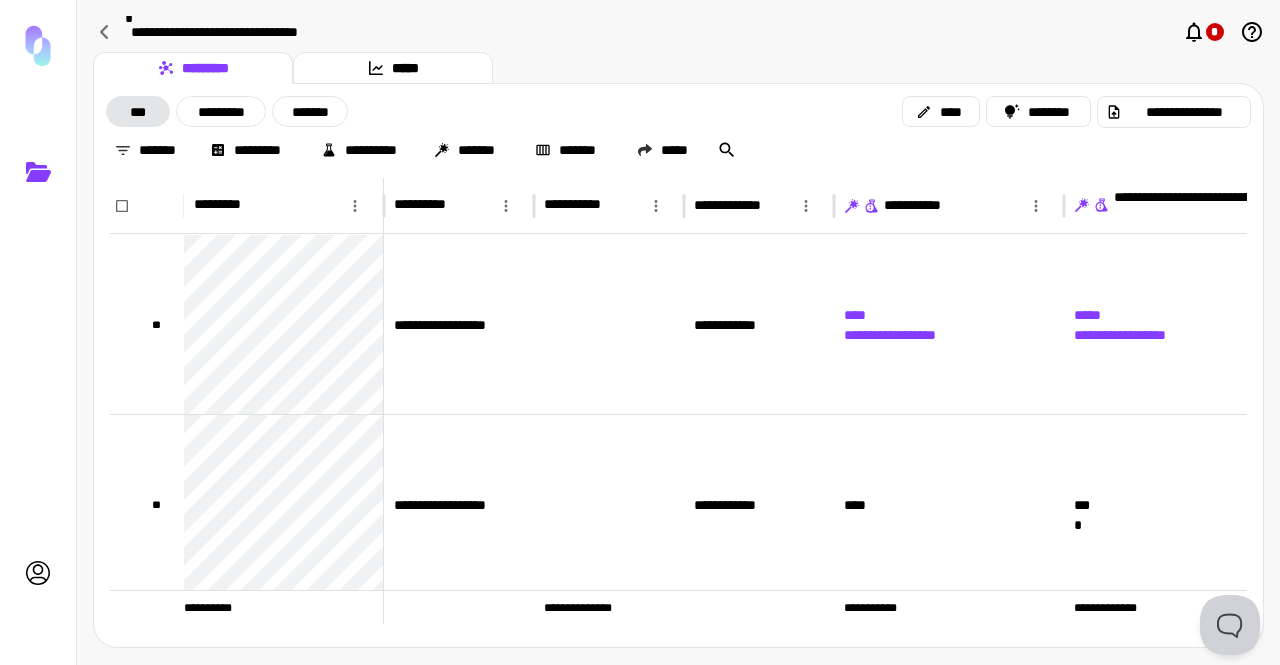 scroll, scrollTop: 0, scrollLeft: 165, axis: horizontal 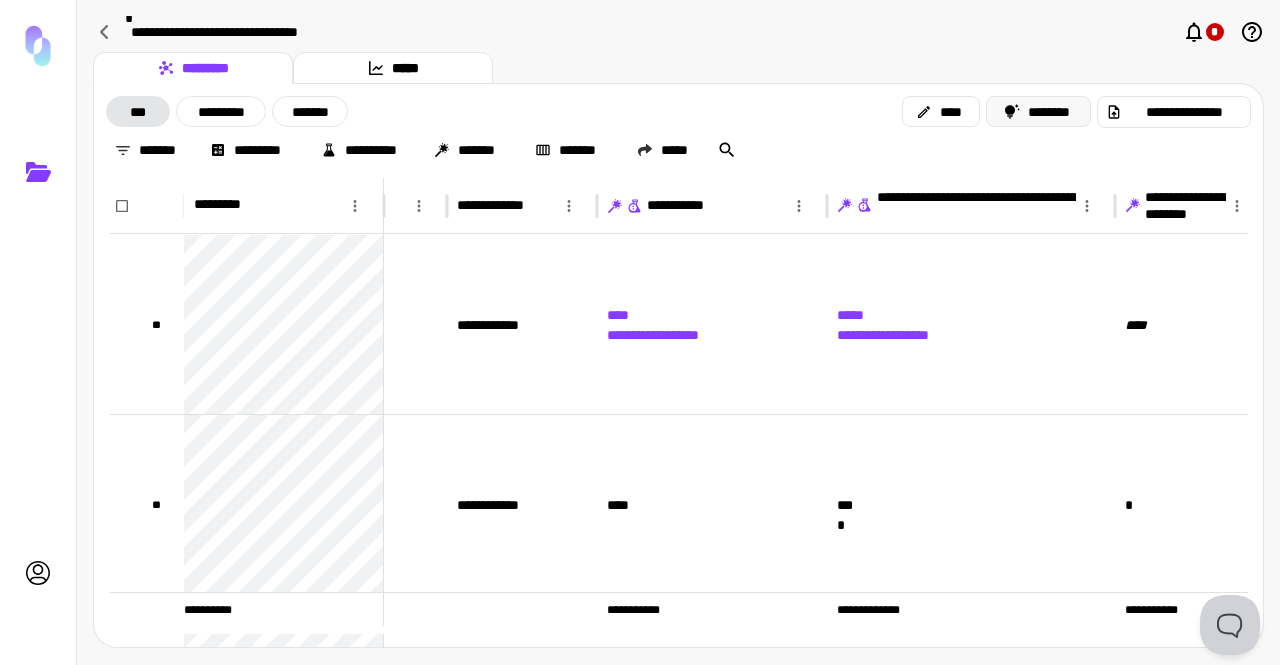 click on "********" at bounding box center (1038, 111) 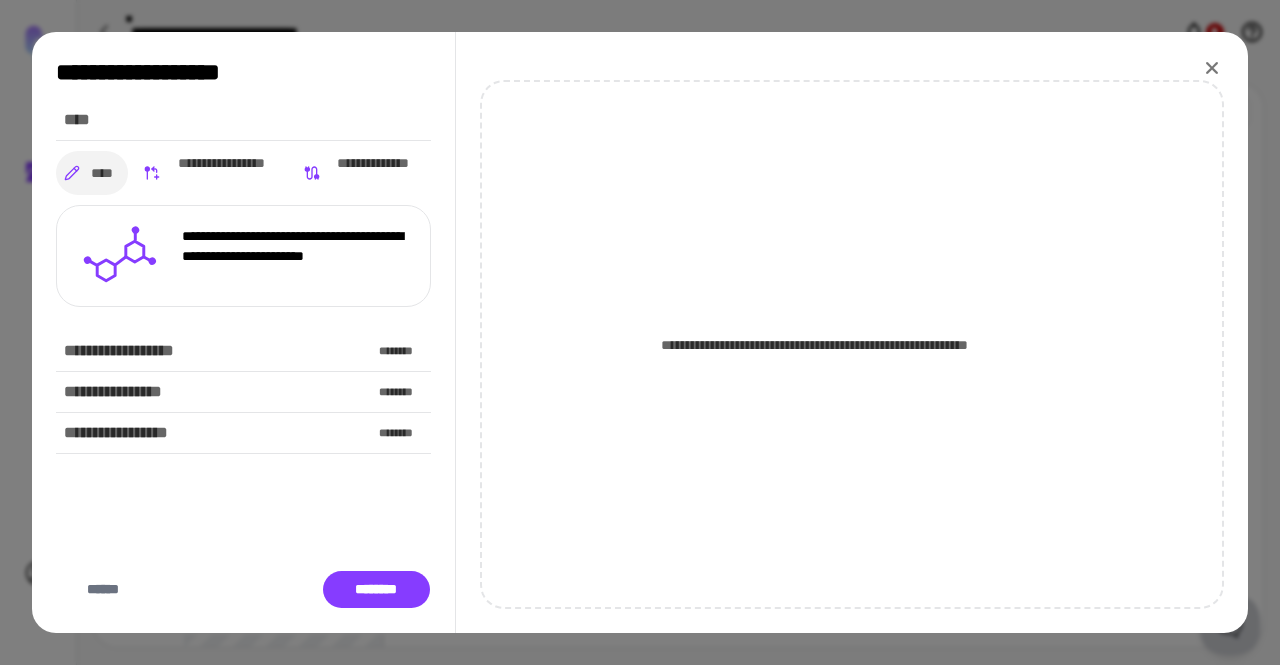 drag, startPoint x: 1216, startPoint y: 65, endPoint x: 1216, endPoint y: 94, distance: 29 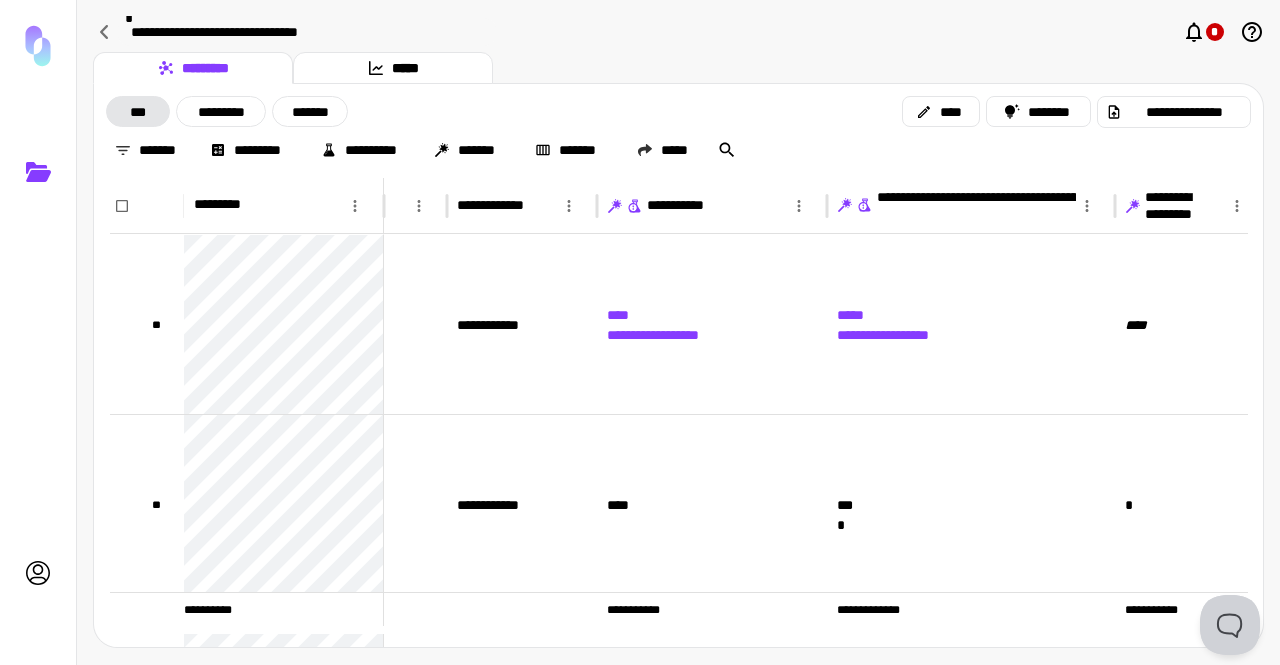 click 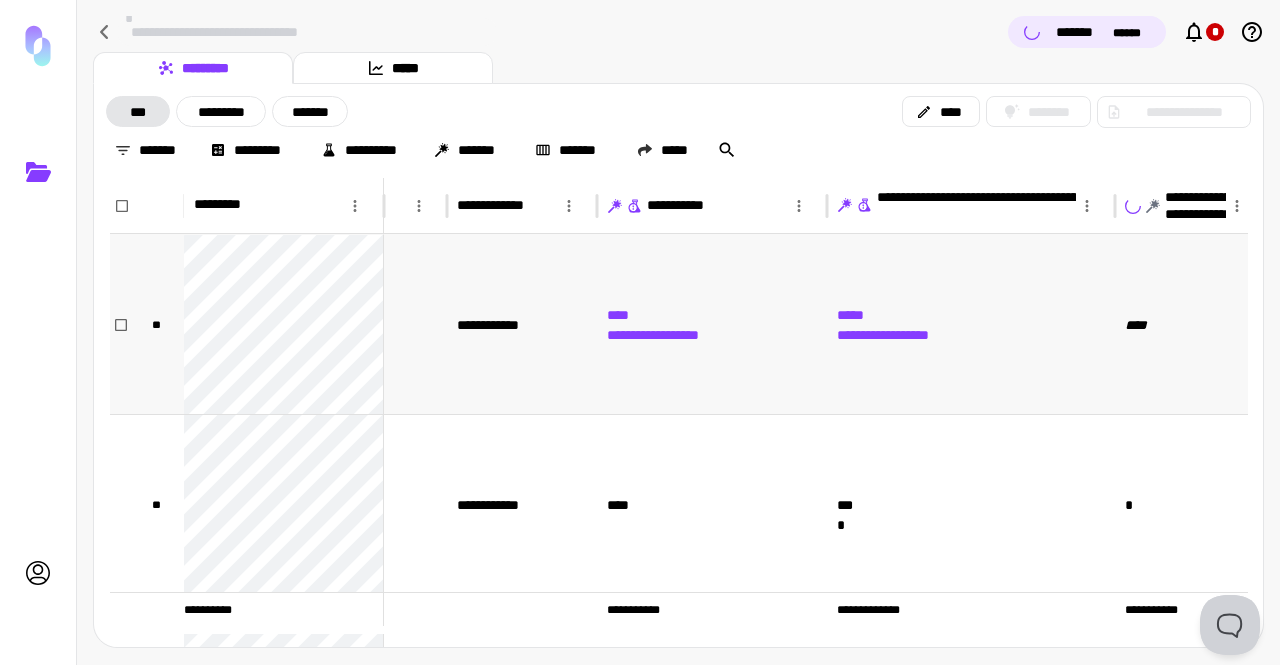 scroll, scrollTop: 100, scrollLeft: 237, axis: both 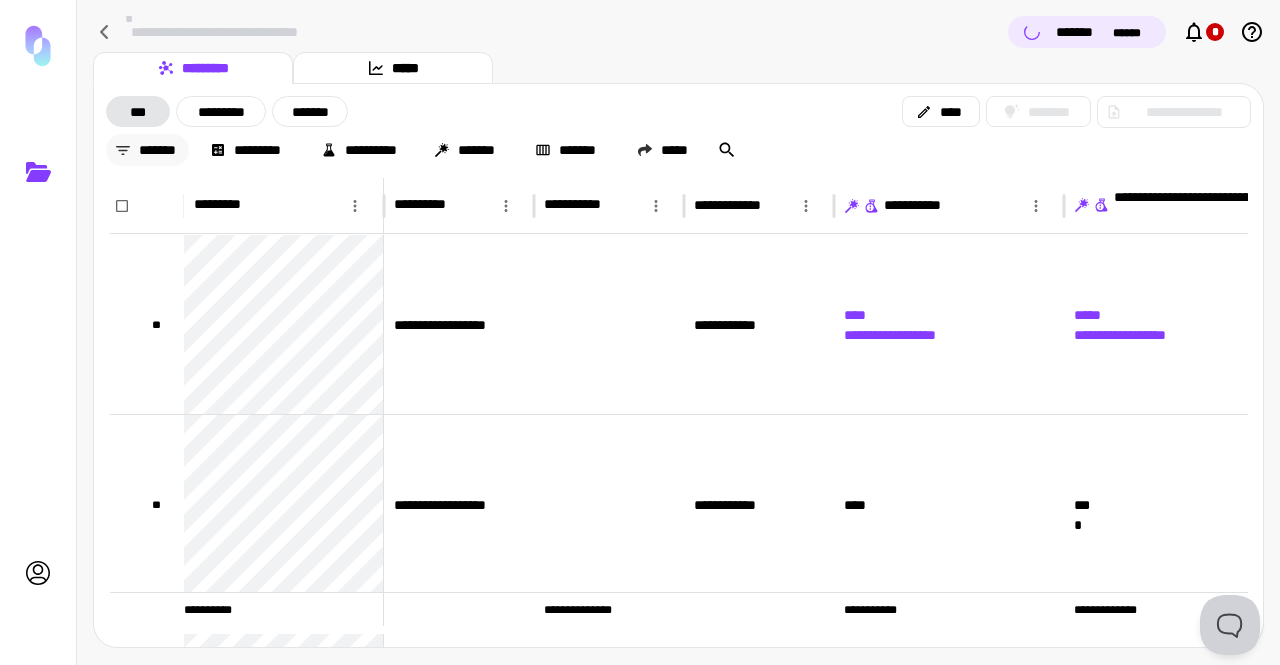 click on "*******" at bounding box center (147, 150) 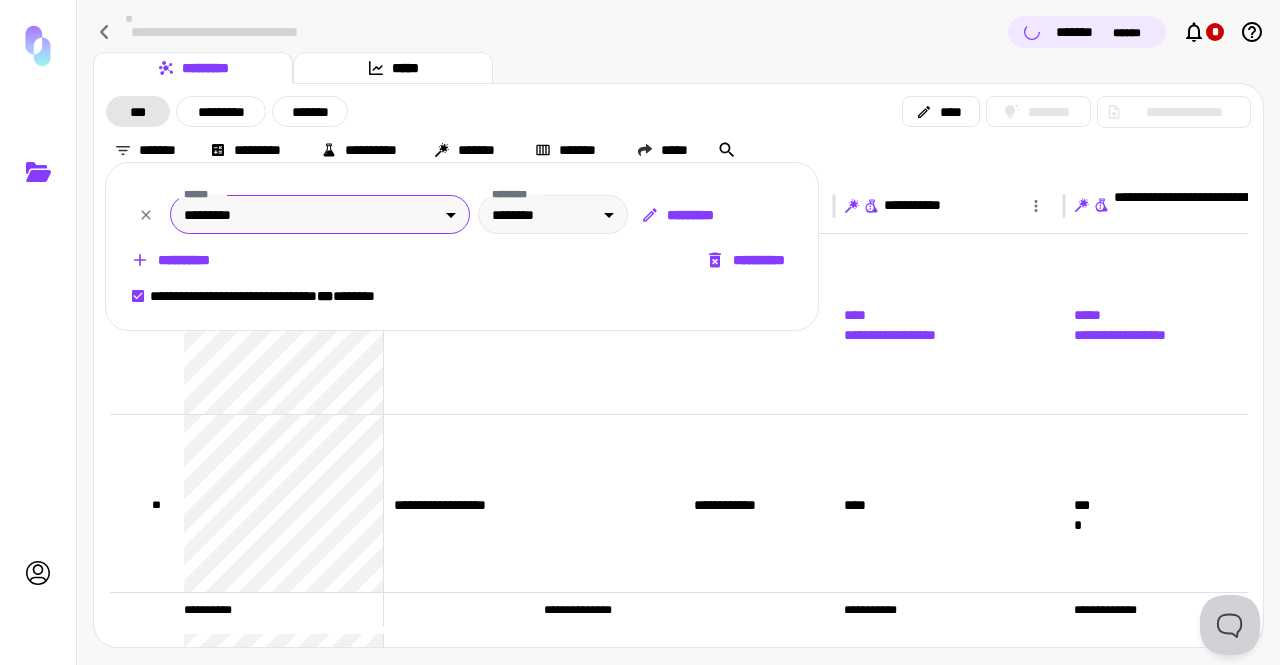 click on "**********" at bounding box center [640, 332] 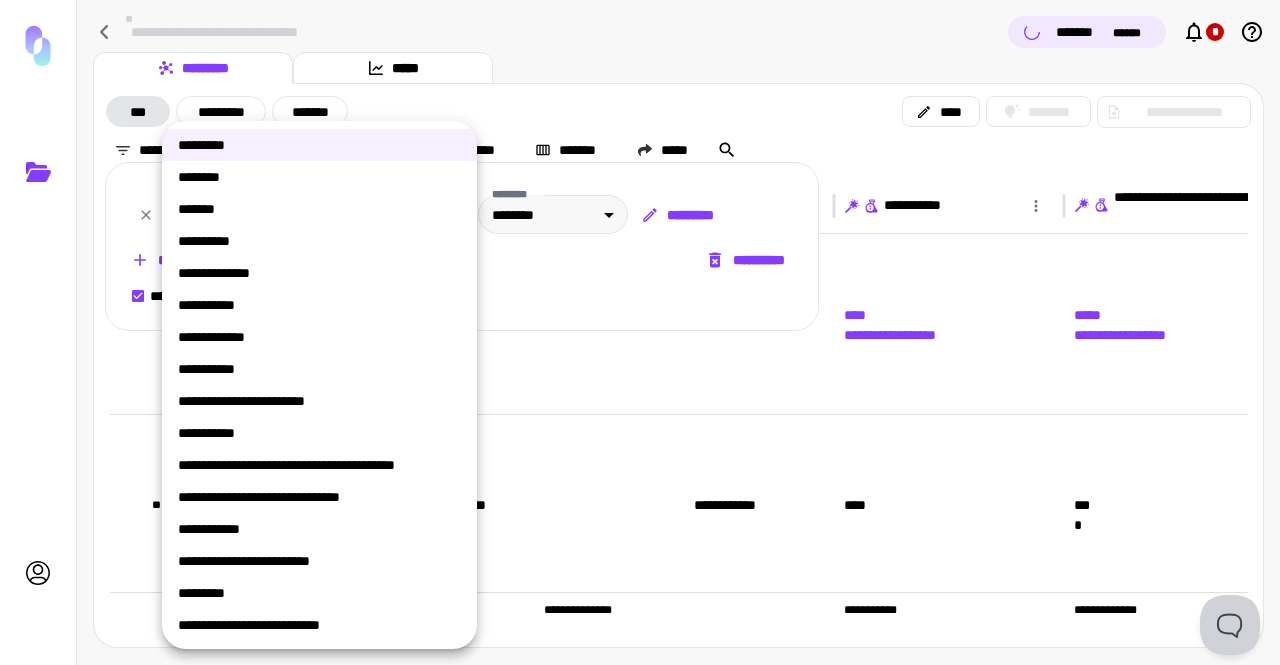 click at bounding box center [640, 332] 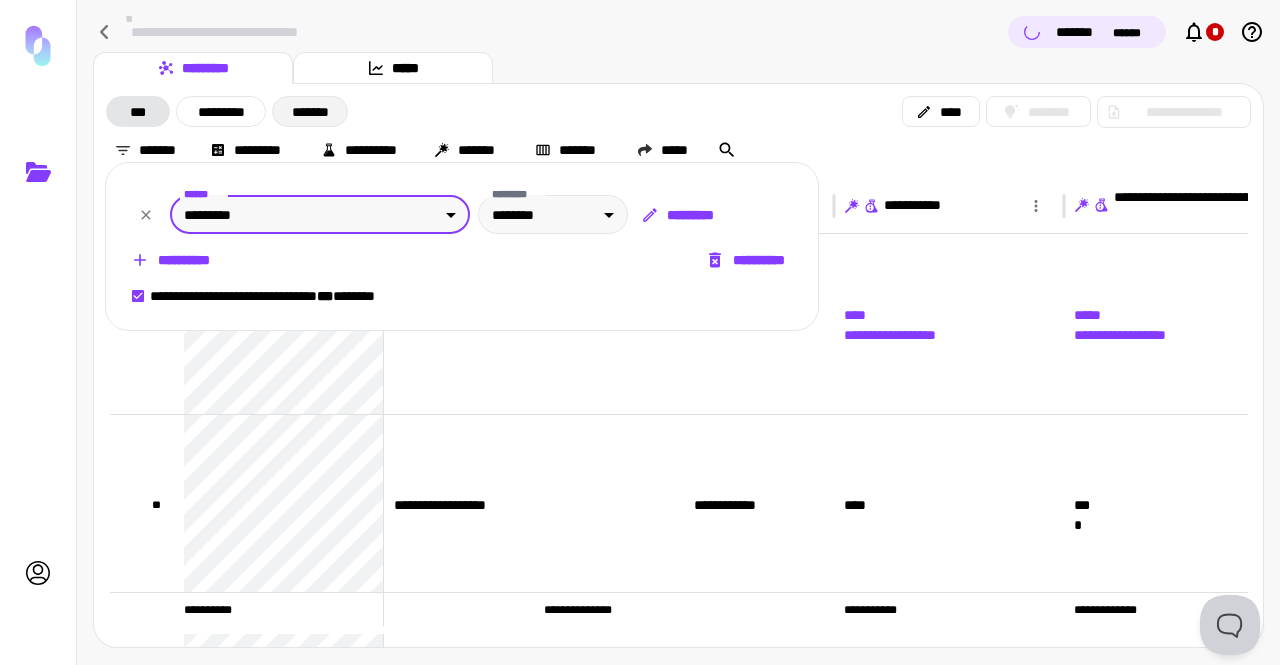 click at bounding box center [640, 332] 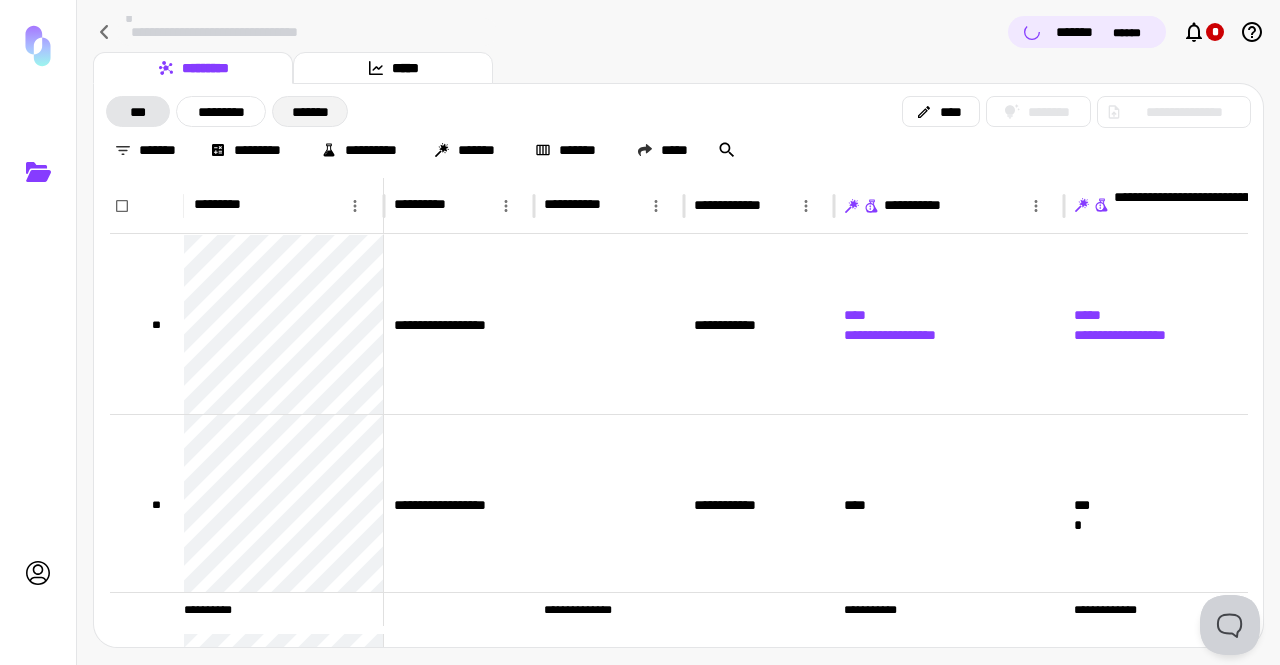 click on "*******" at bounding box center [310, 111] 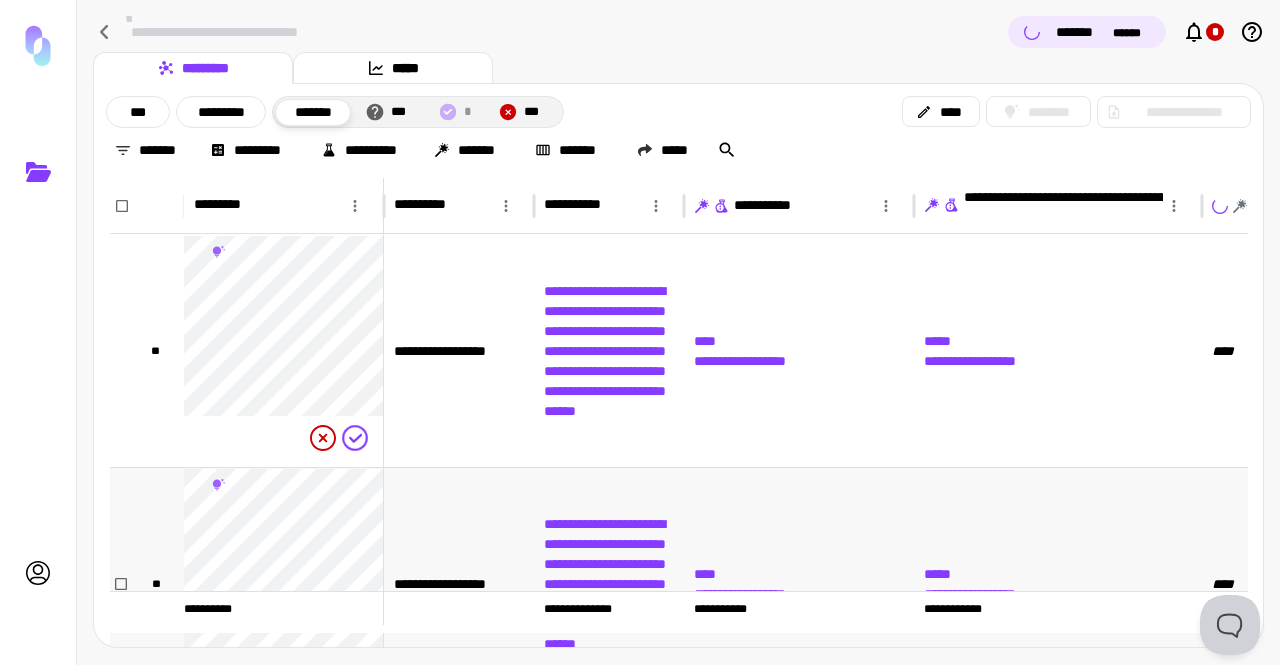 scroll, scrollTop: 126, scrollLeft: 0, axis: vertical 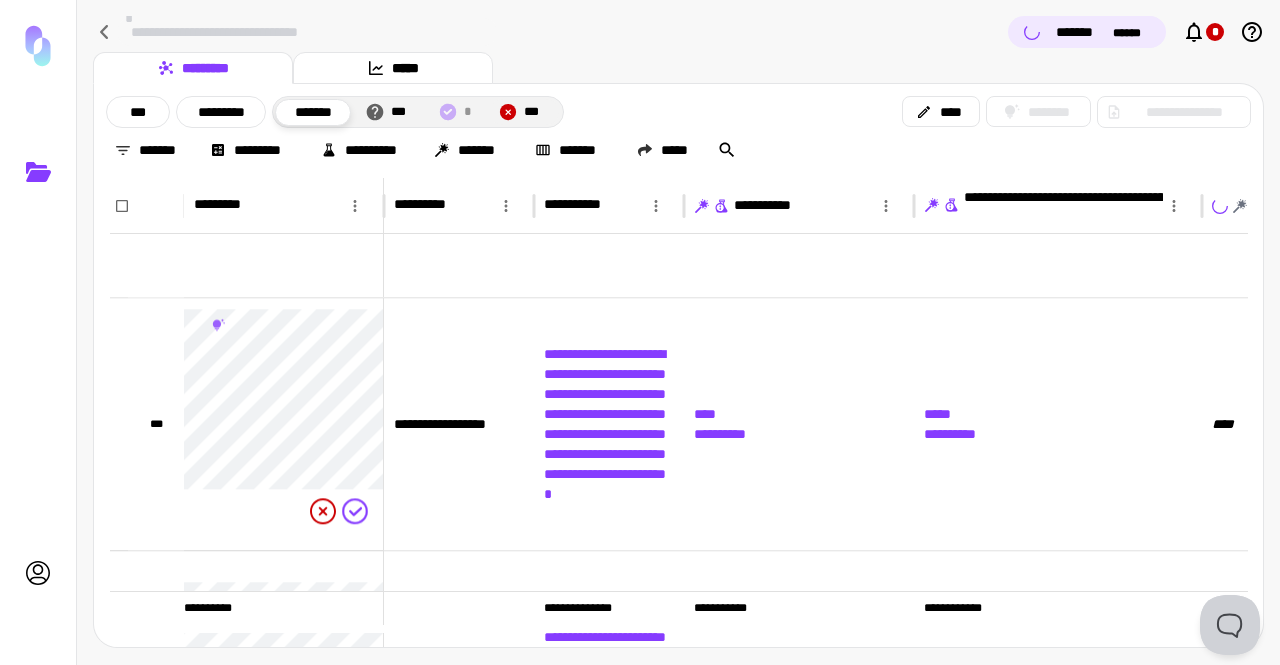 click on "***" at bounding box center (535, 112) 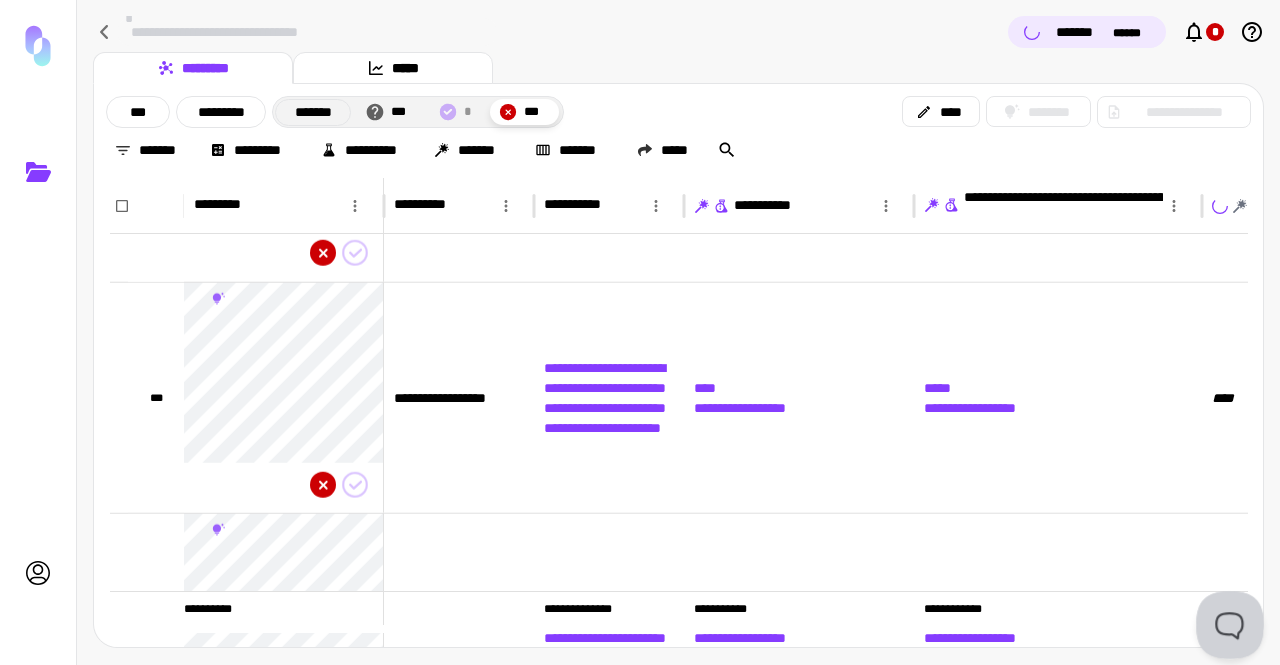 click at bounding box center [1226, 621] 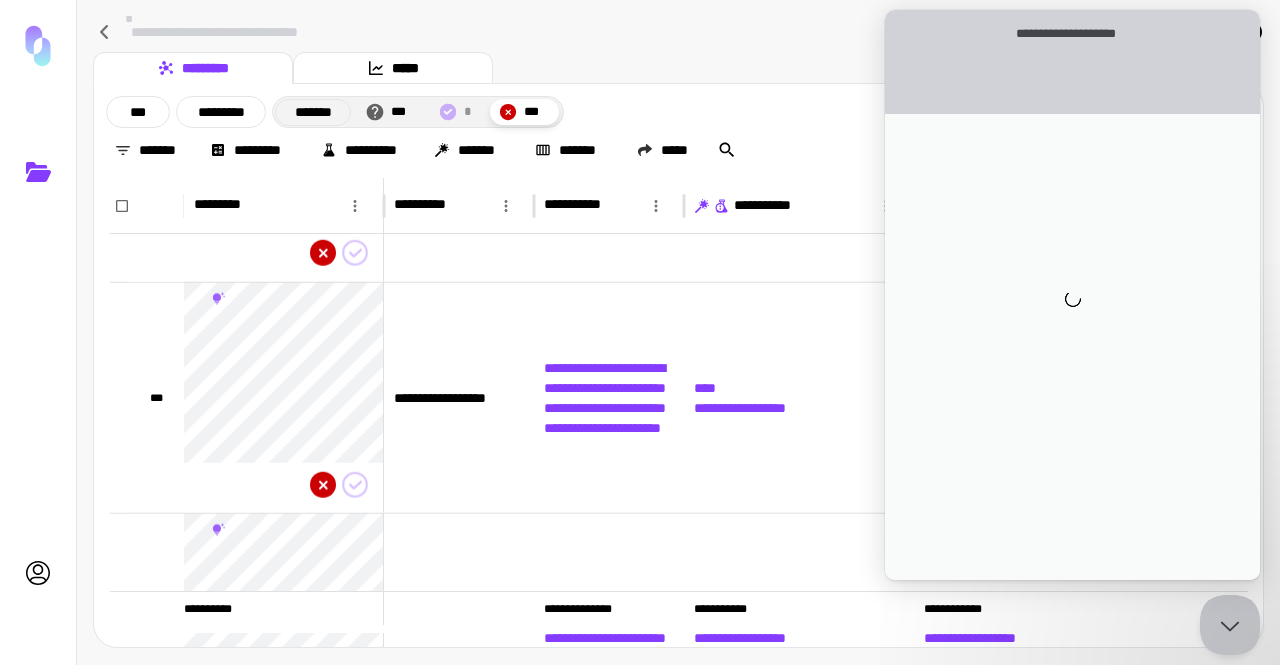 scroll, scrollTop: 0, scrollLeft: 0, axis: both 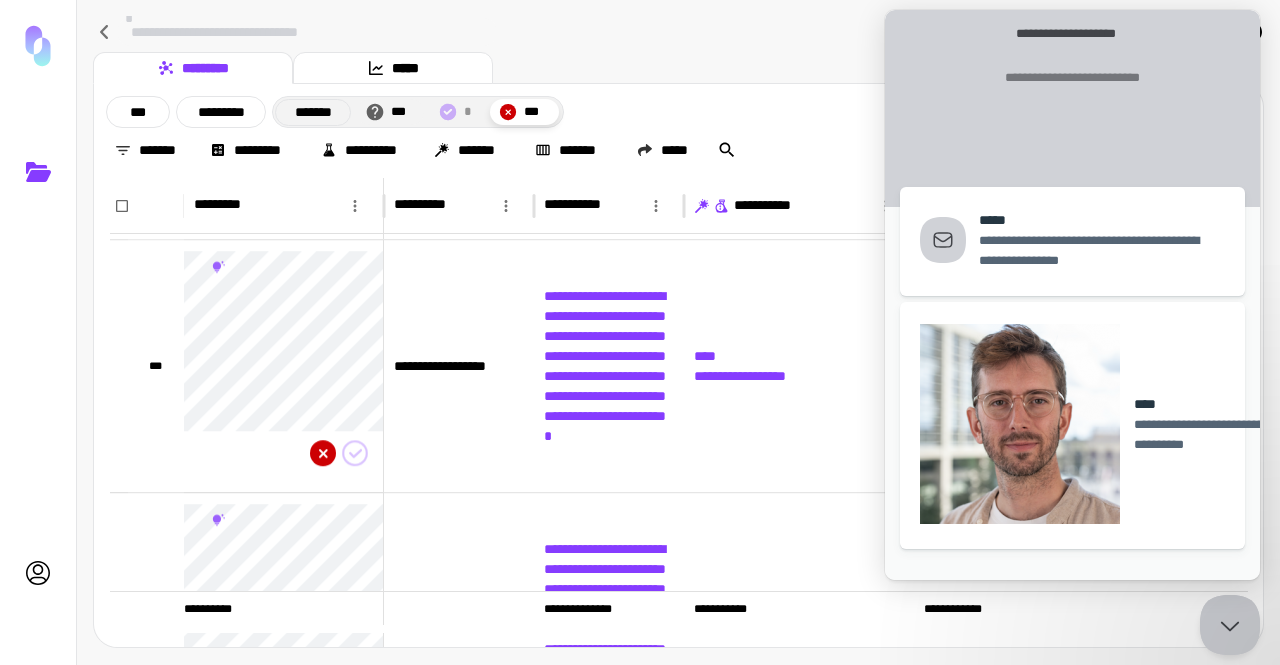 drag, startPoint x: 394, startPoint y: 111, endPoint x: 376, endPoint y: 118, distance: 19.313208 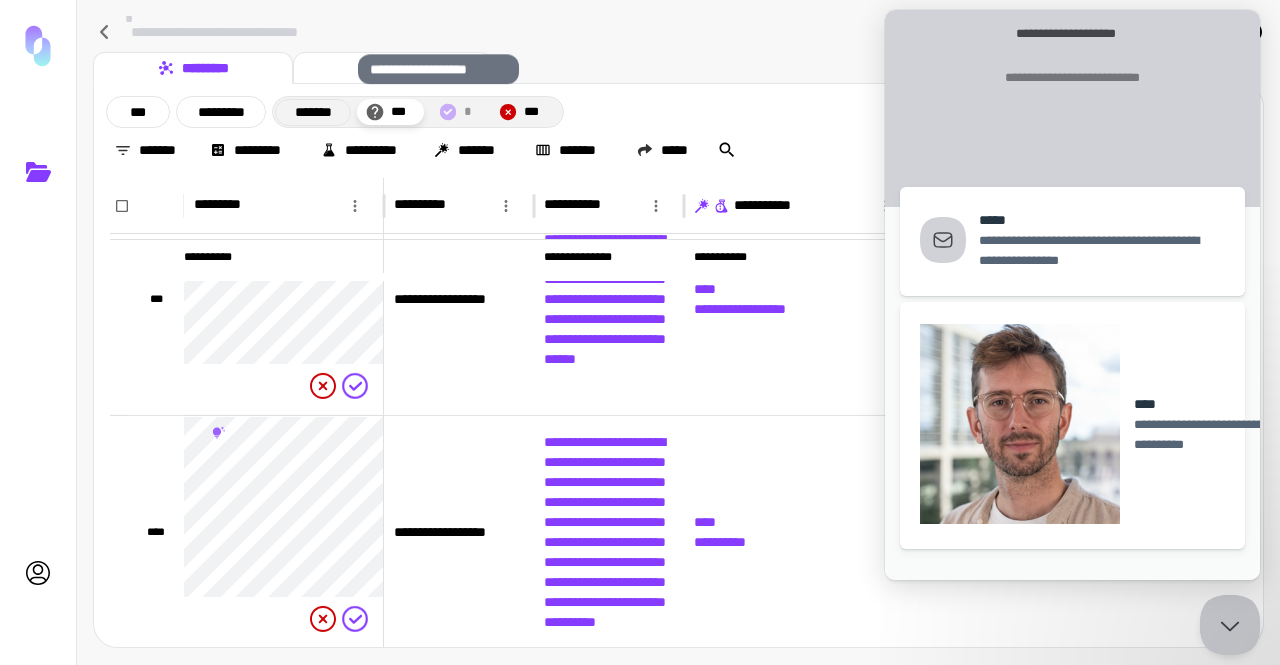 scroll, scrollTop: 20586, scrollLeft: 0, axis: vertical 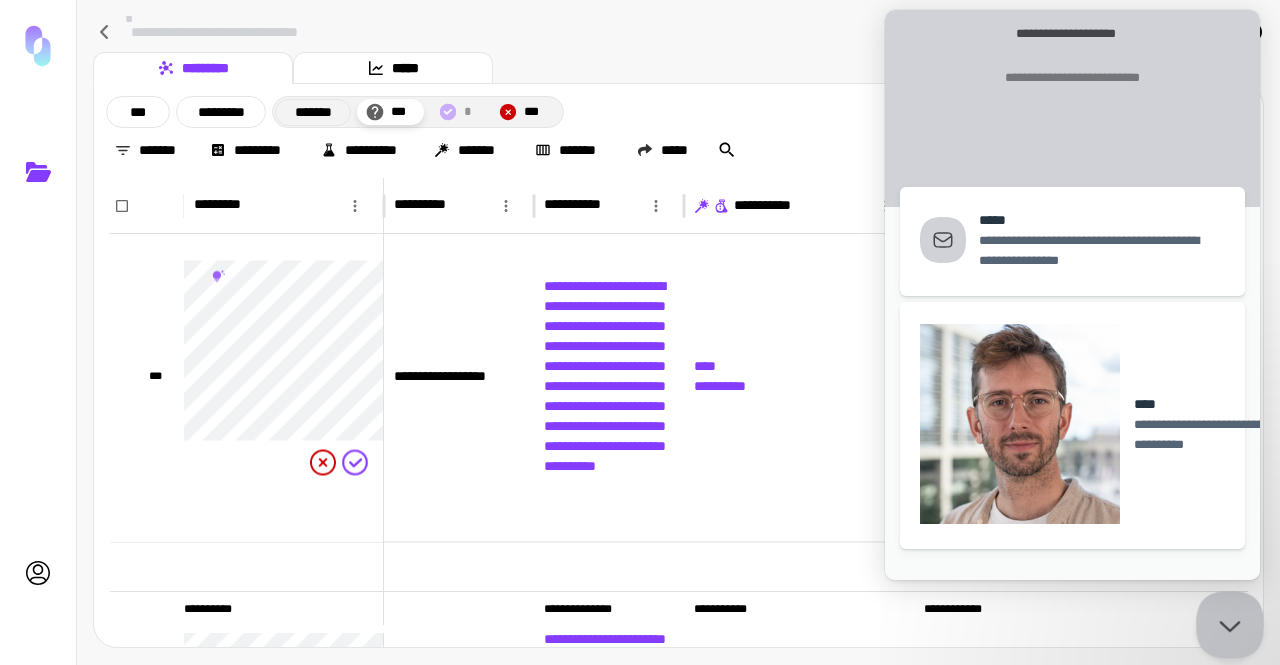 click at bounding box center [1226, 621] 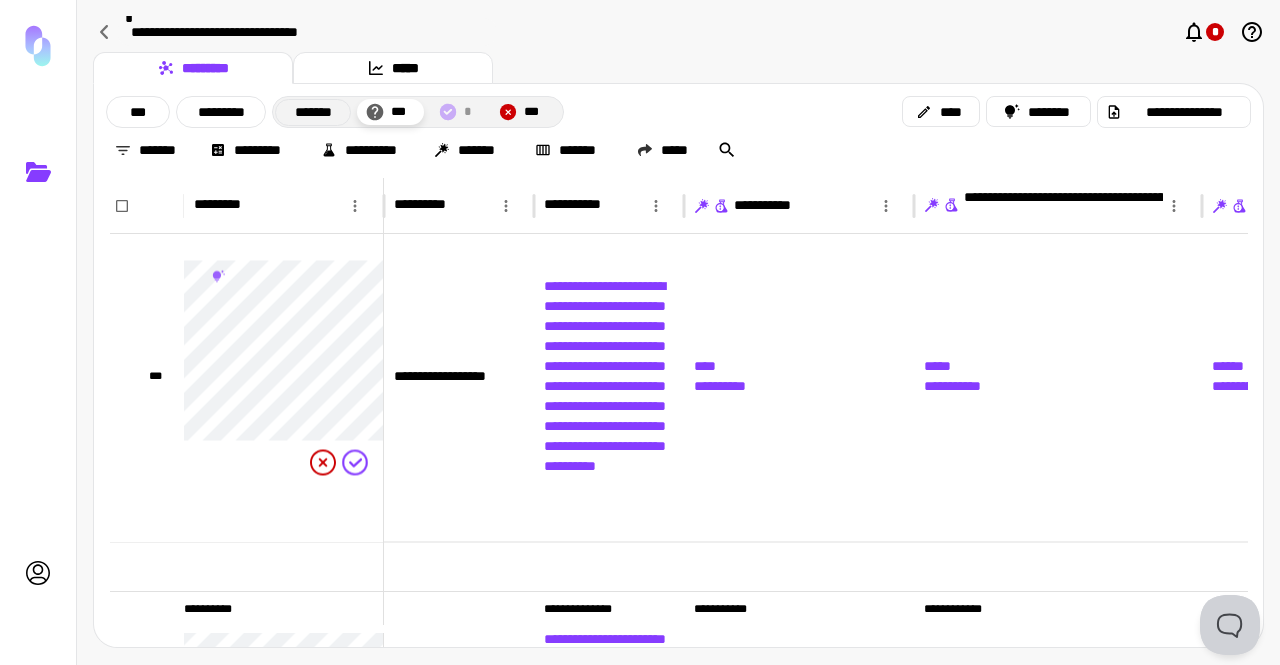 click on "**********" at bounding box center (678, 32) 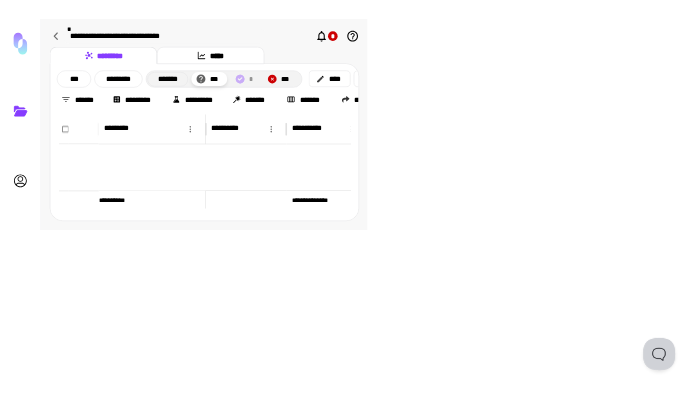 scroll, scrollTop: 10426, scrollLeft: 0, axis: vertical 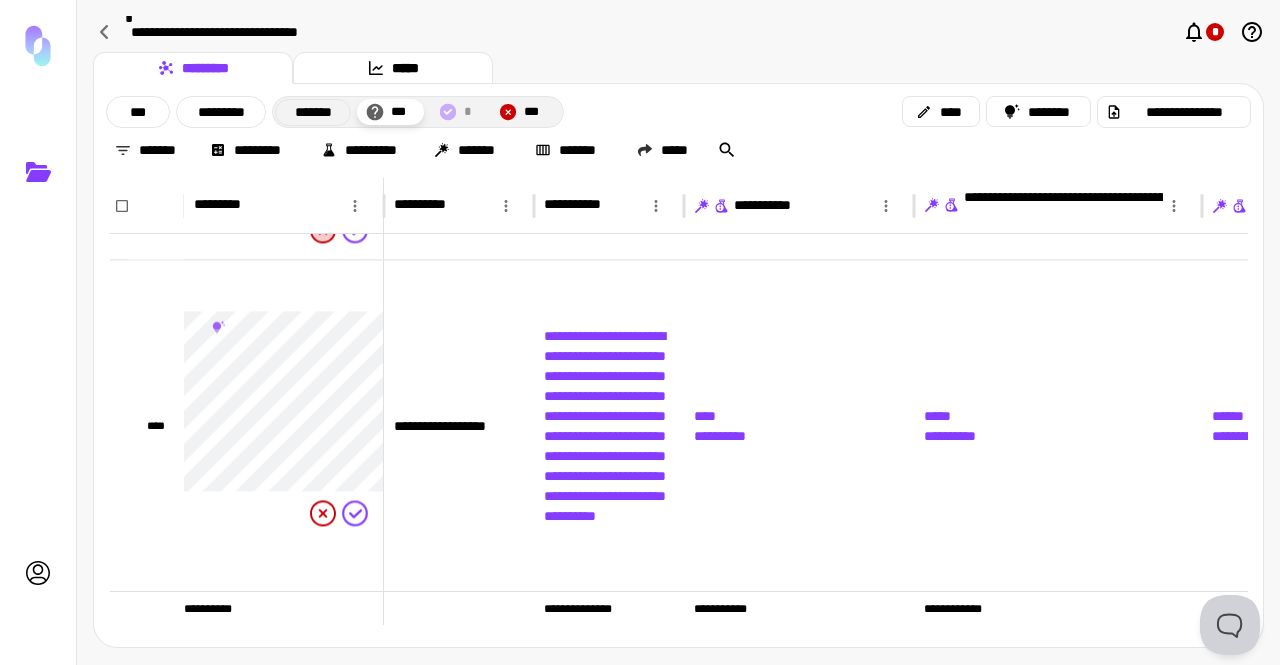 click on "**********" at bounding box center (678, 34) 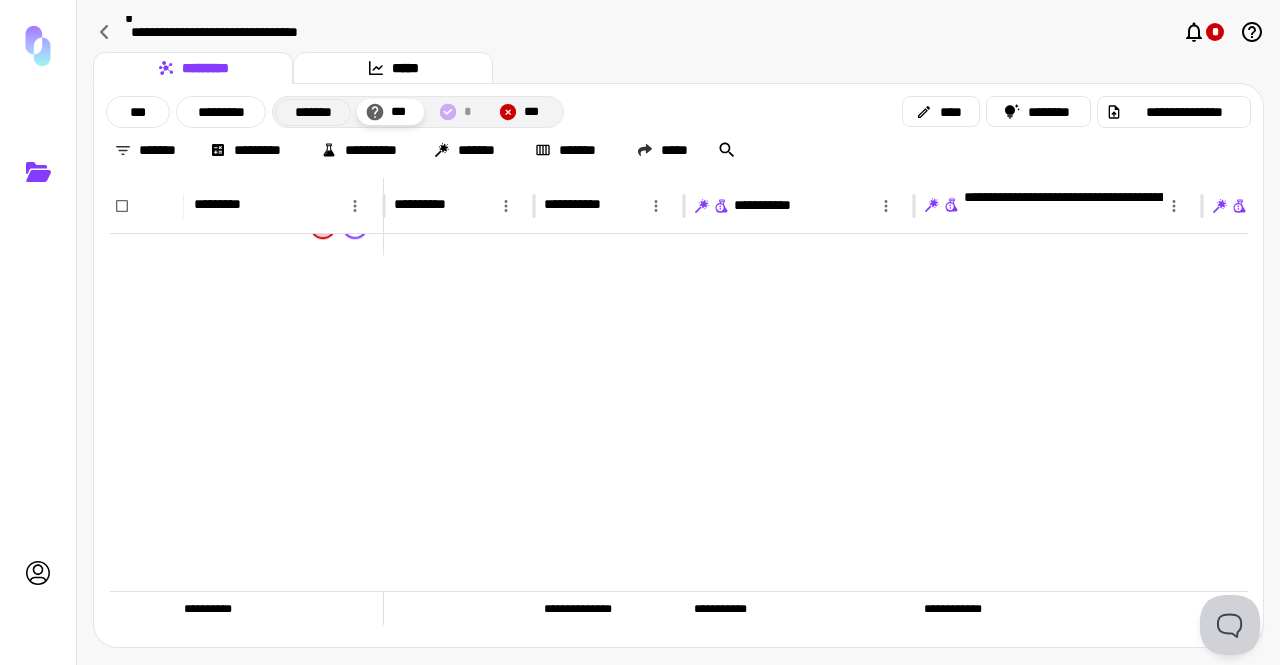 scroll, scrollTop: 23402, scrollLeft: 0, axis: vertical 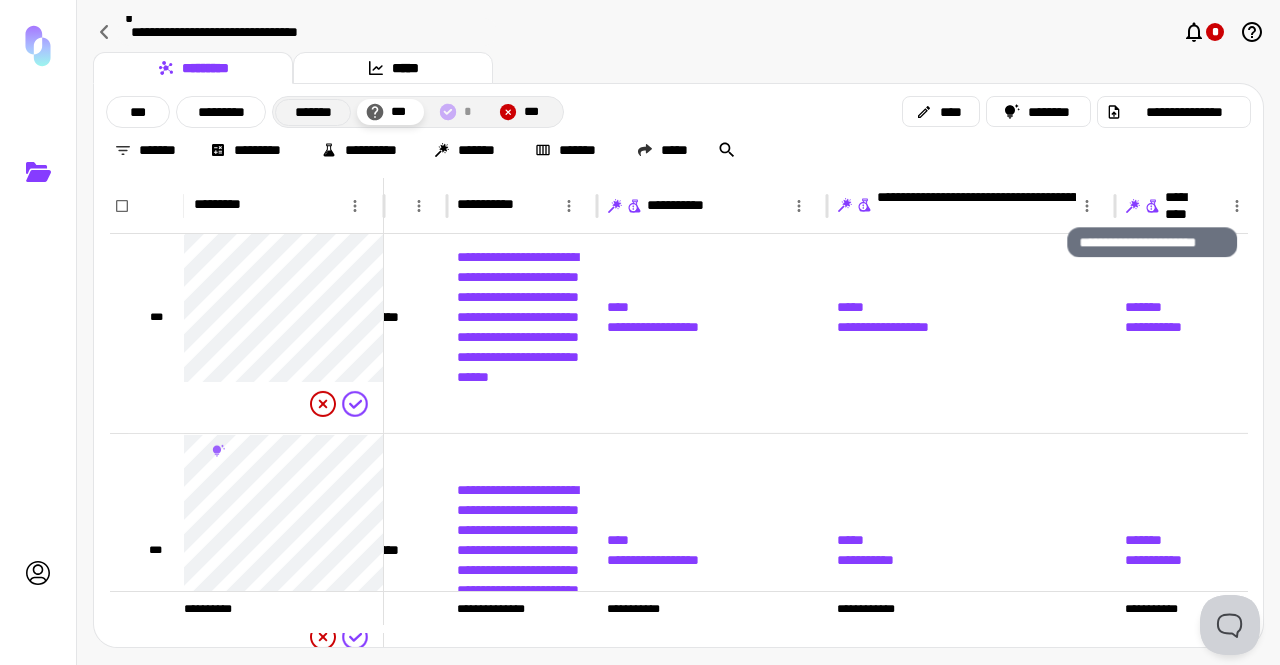 click 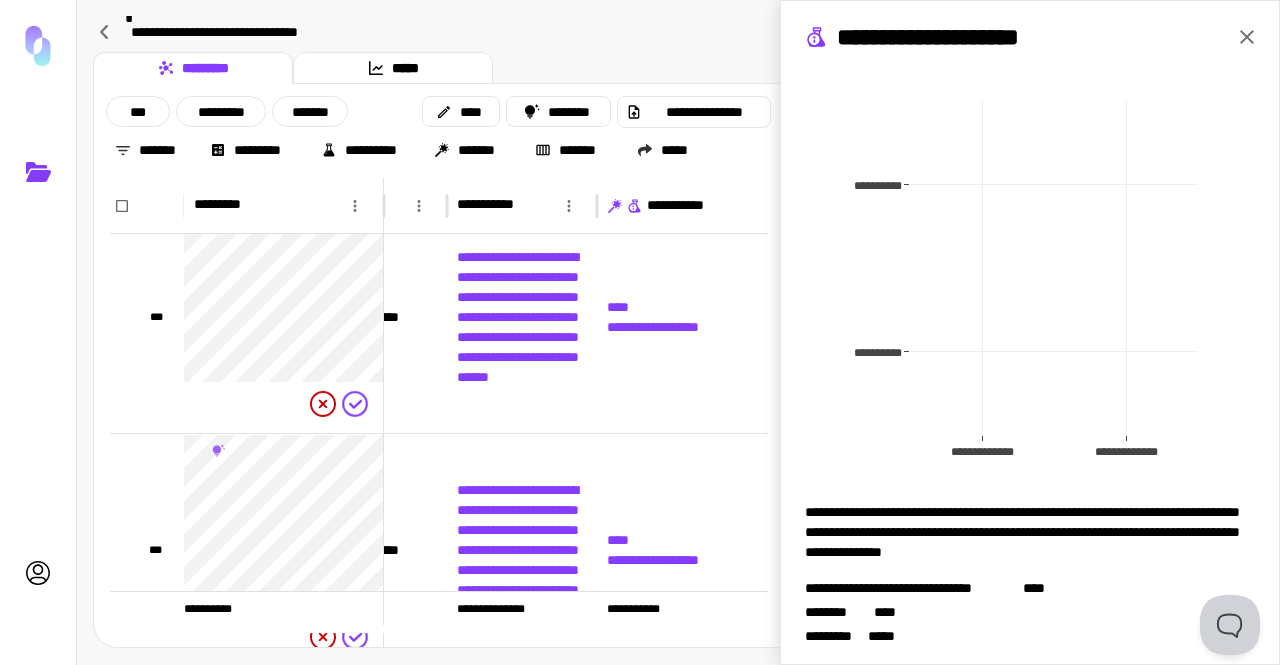 scroll, scrollTop: 313, scrollLeft: 0, axis: vertical 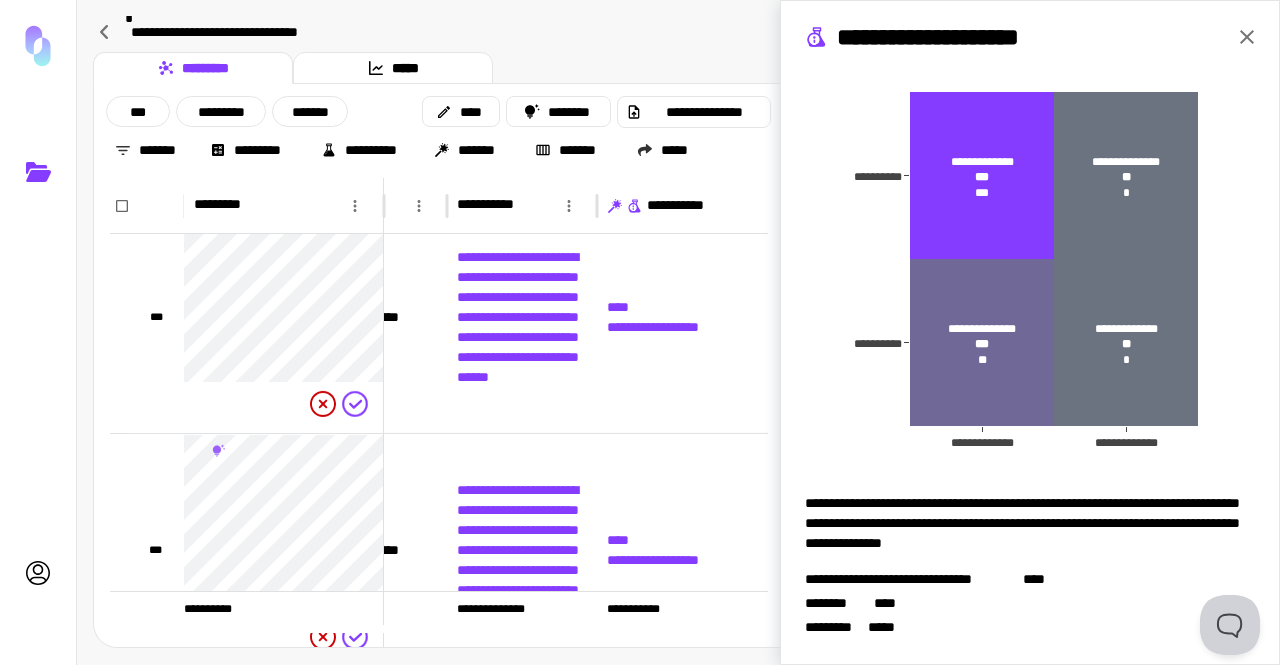 click 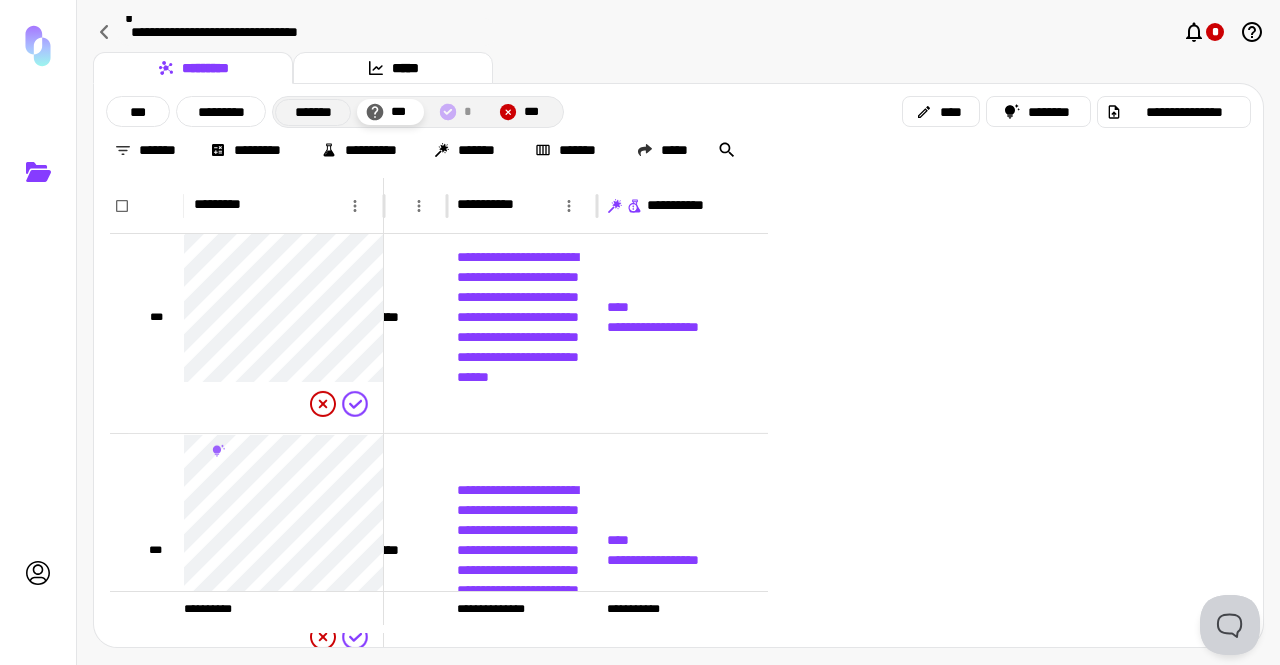 scroll, scrollTop: 0, scrollLeft: 0, axis: both 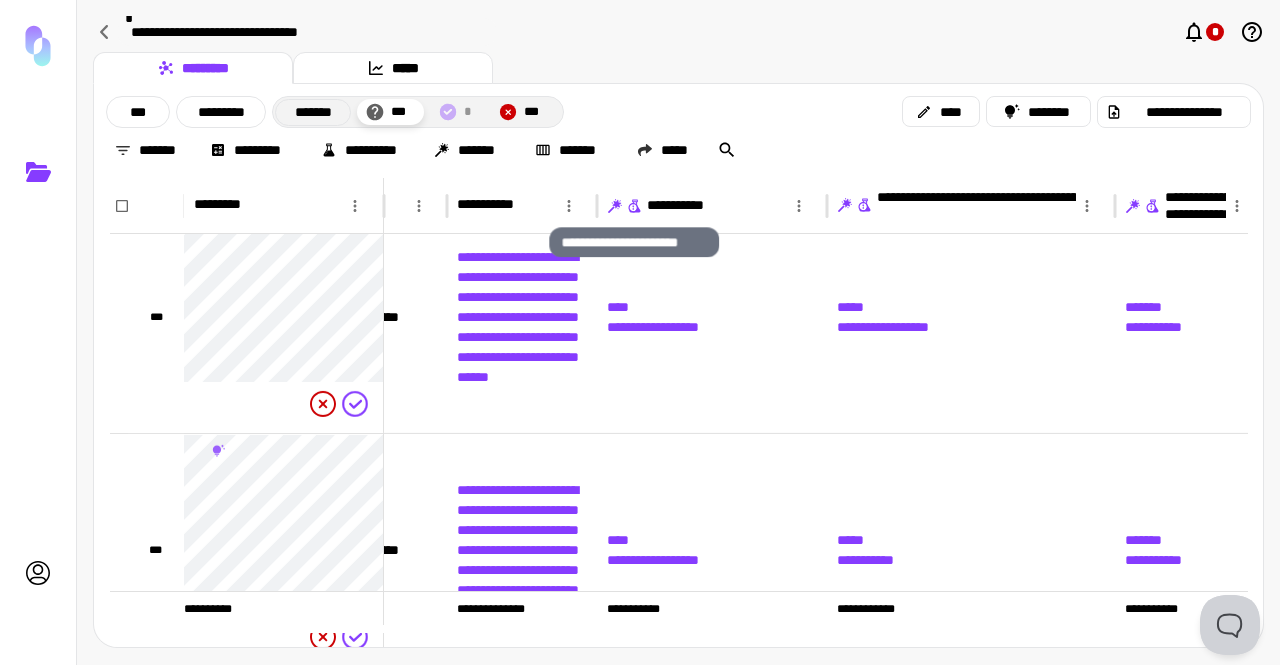 click 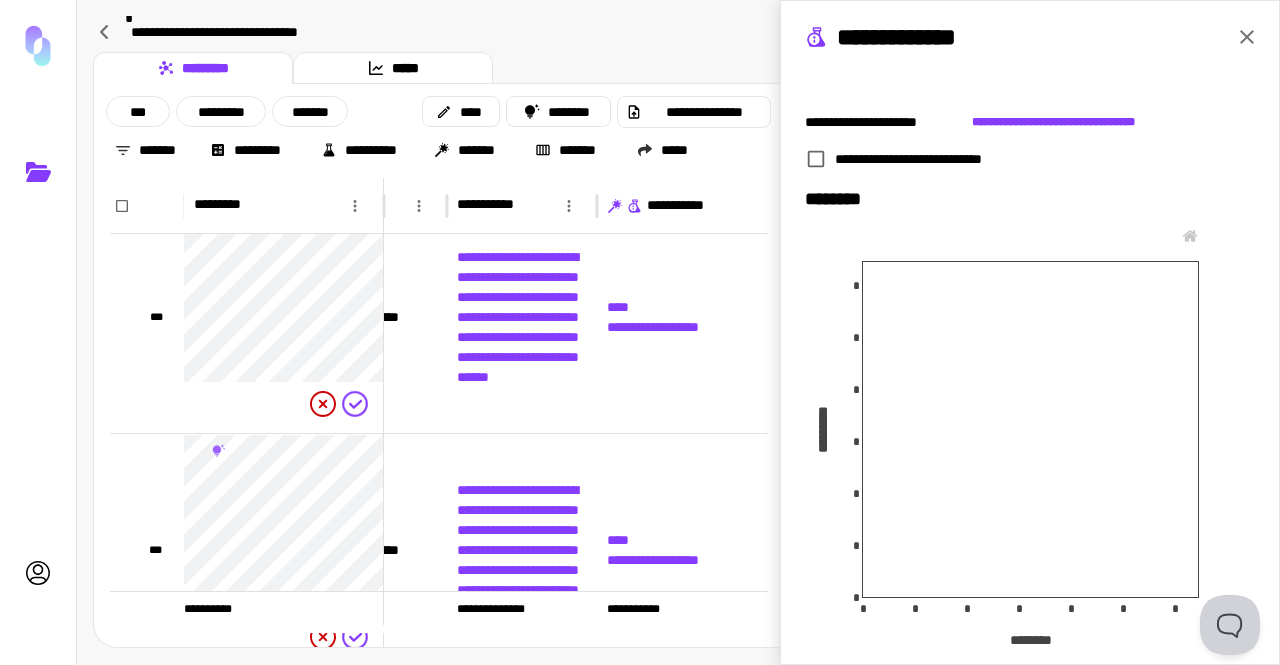 scroll, scrollTop: 393, scrollLeft: 0, axis: vertical 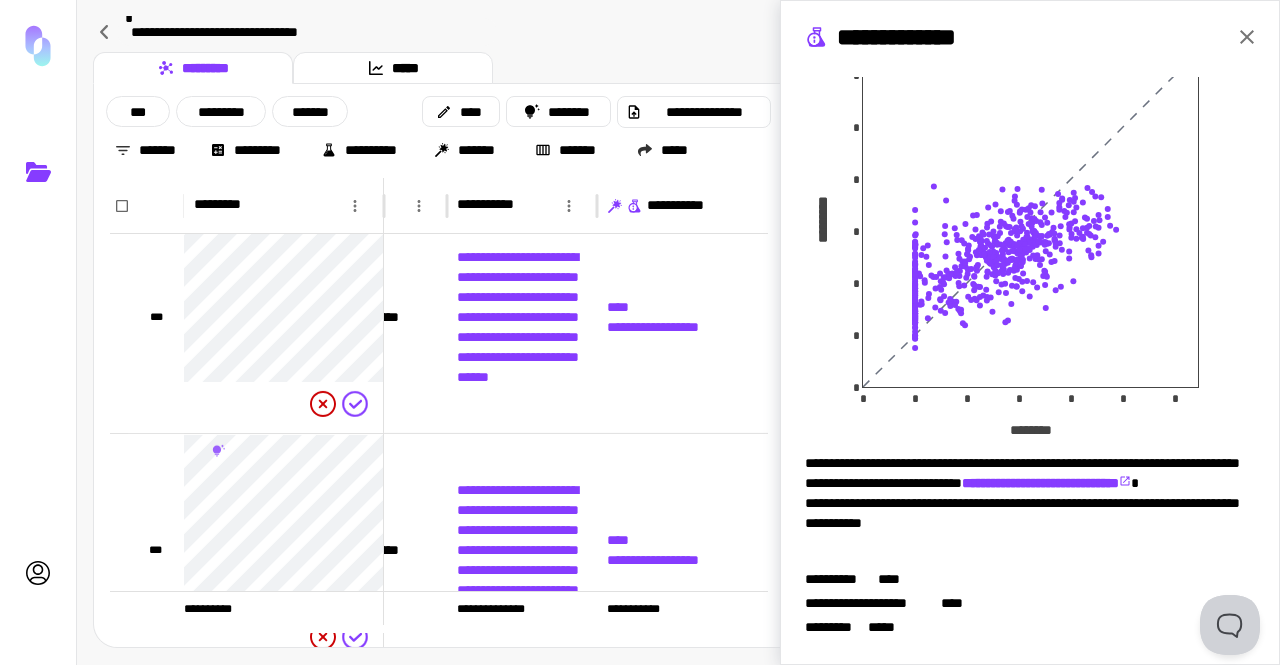 click 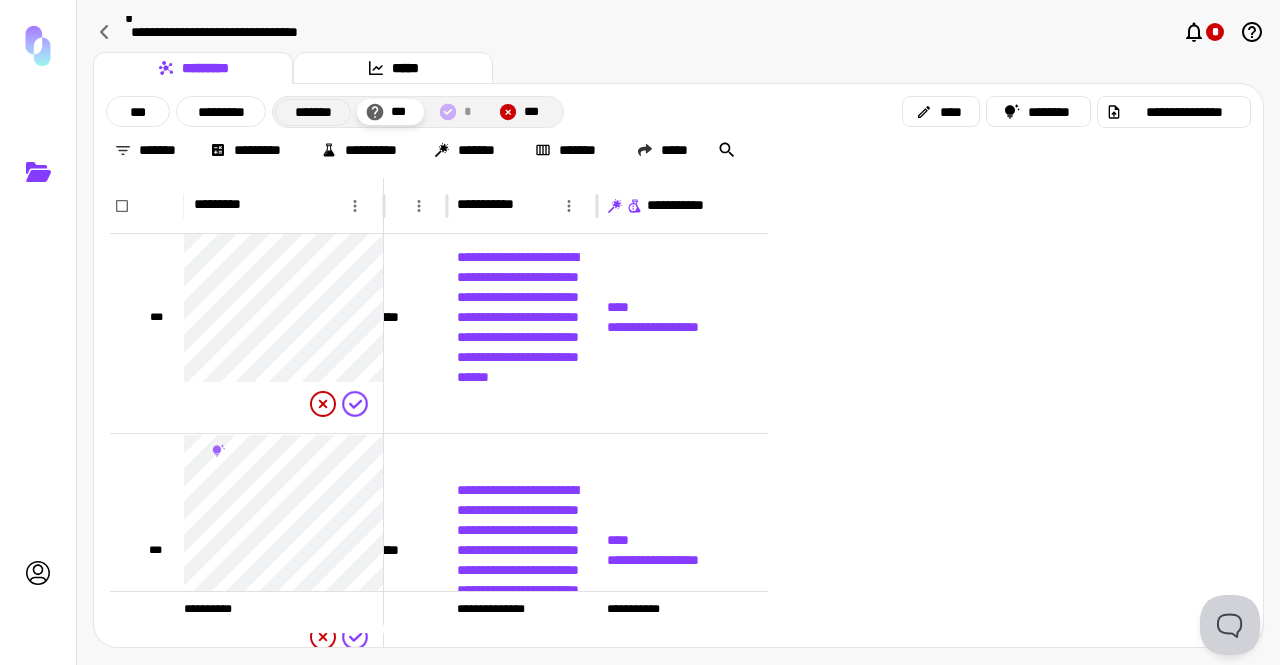 scroll, scrollTop: 0, scrollLeft: 0, axis: both 